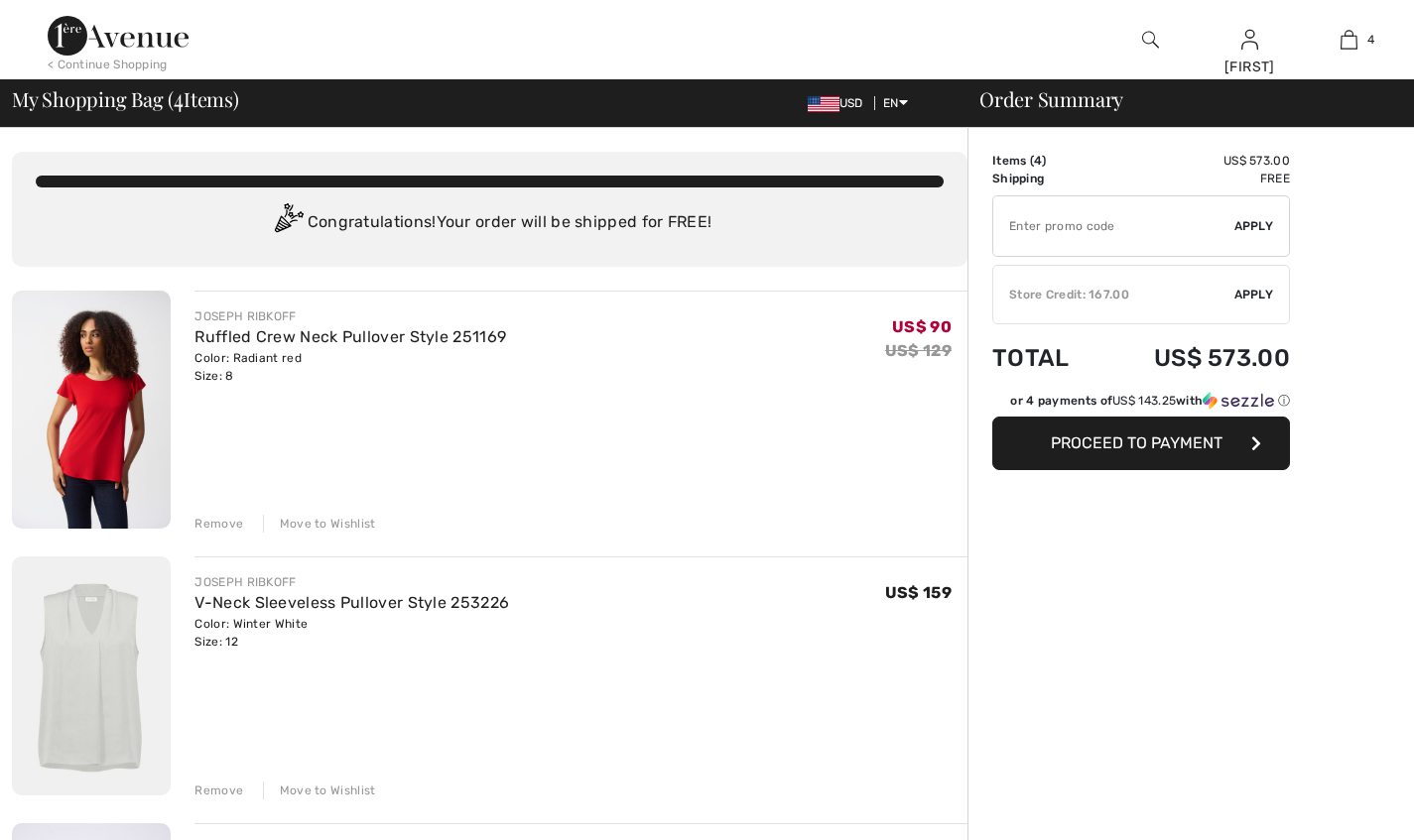 scroll, scrollTop: 0, scrollLeft: 0, axis: both 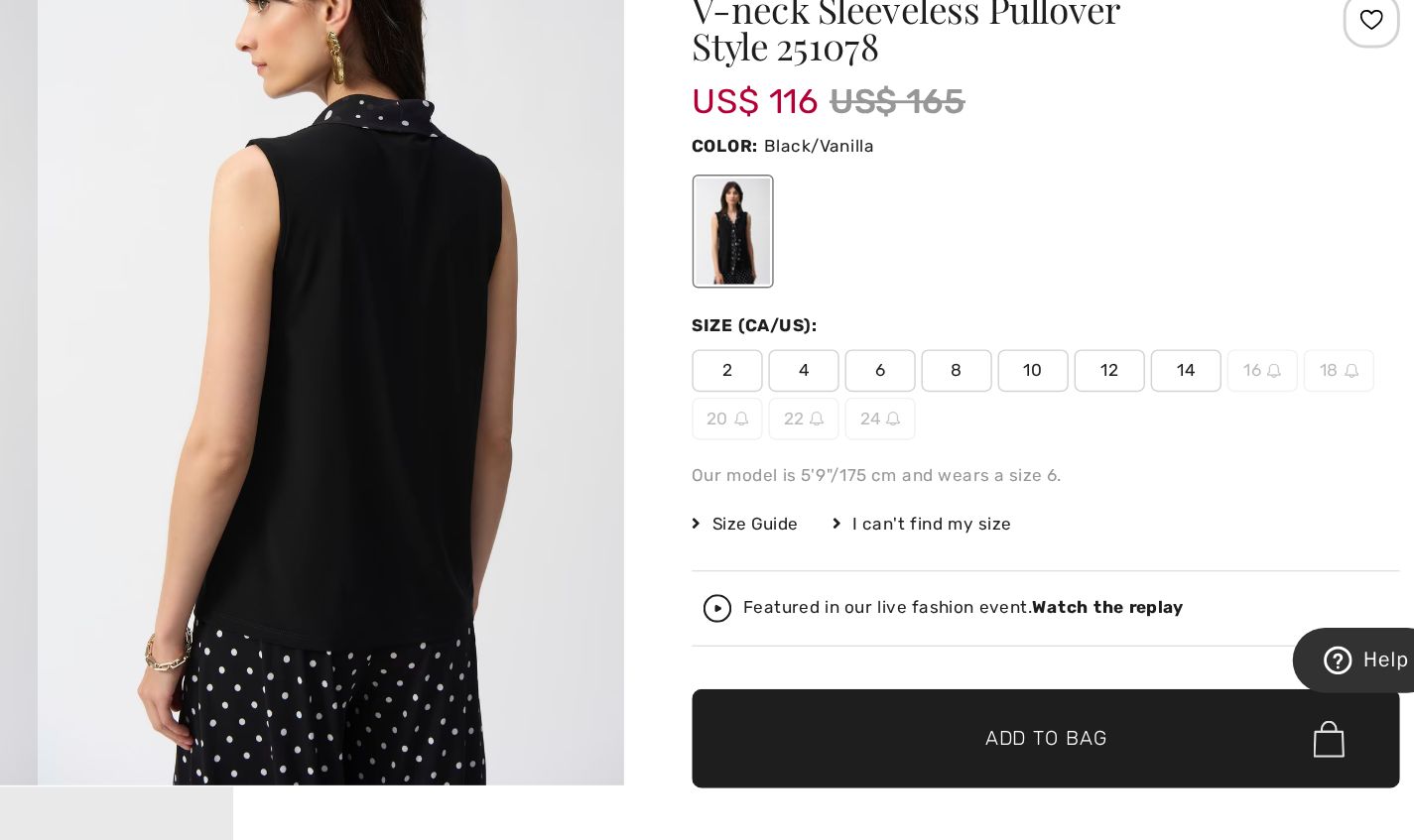 click on "10" at bounding box center (1109, 511) 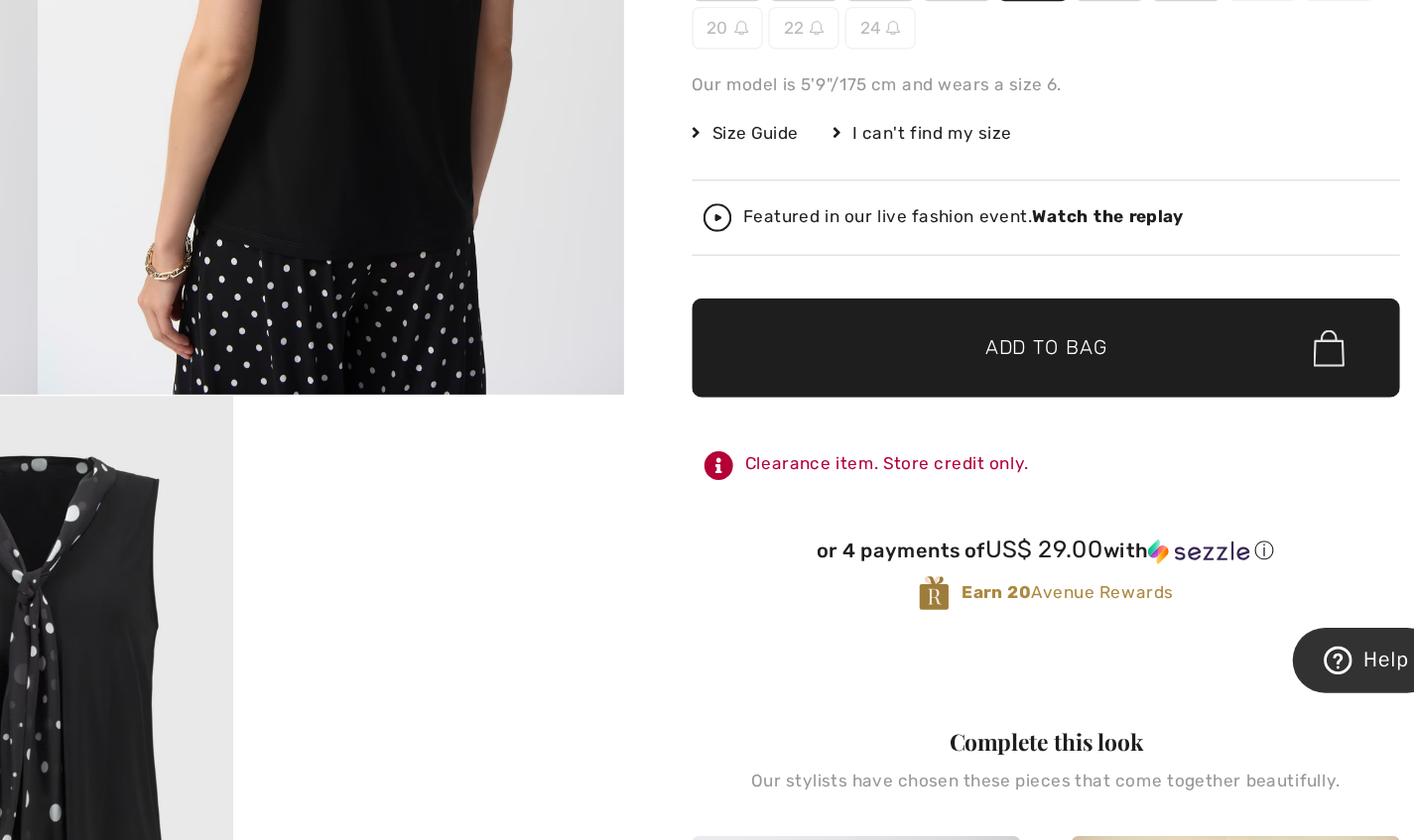 scroll, scrollTop: 296, scrollLeft: 0, axis: vertical 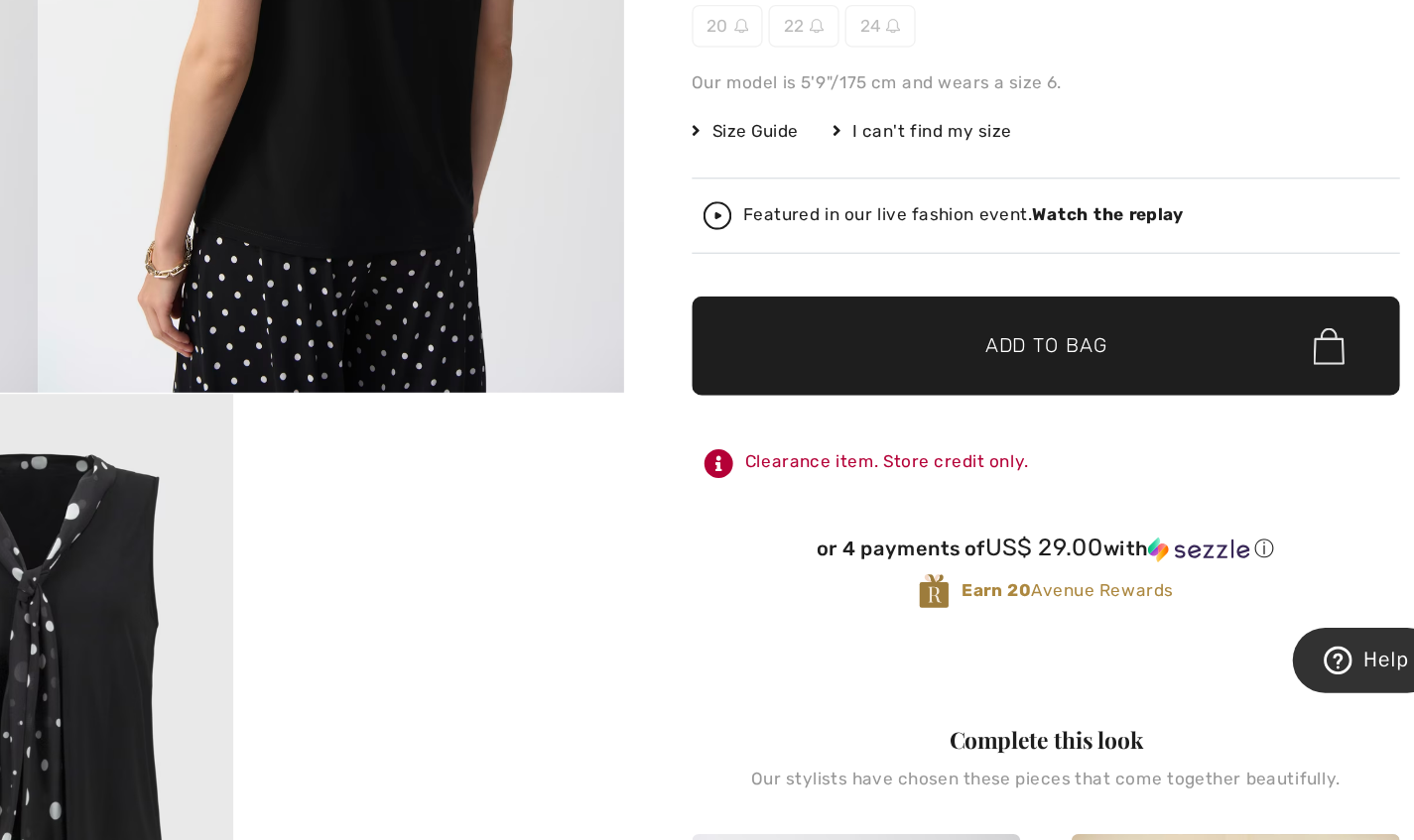 click on "✔ Added to Bag
Add to Bag" at bounding box center (1118, 494) 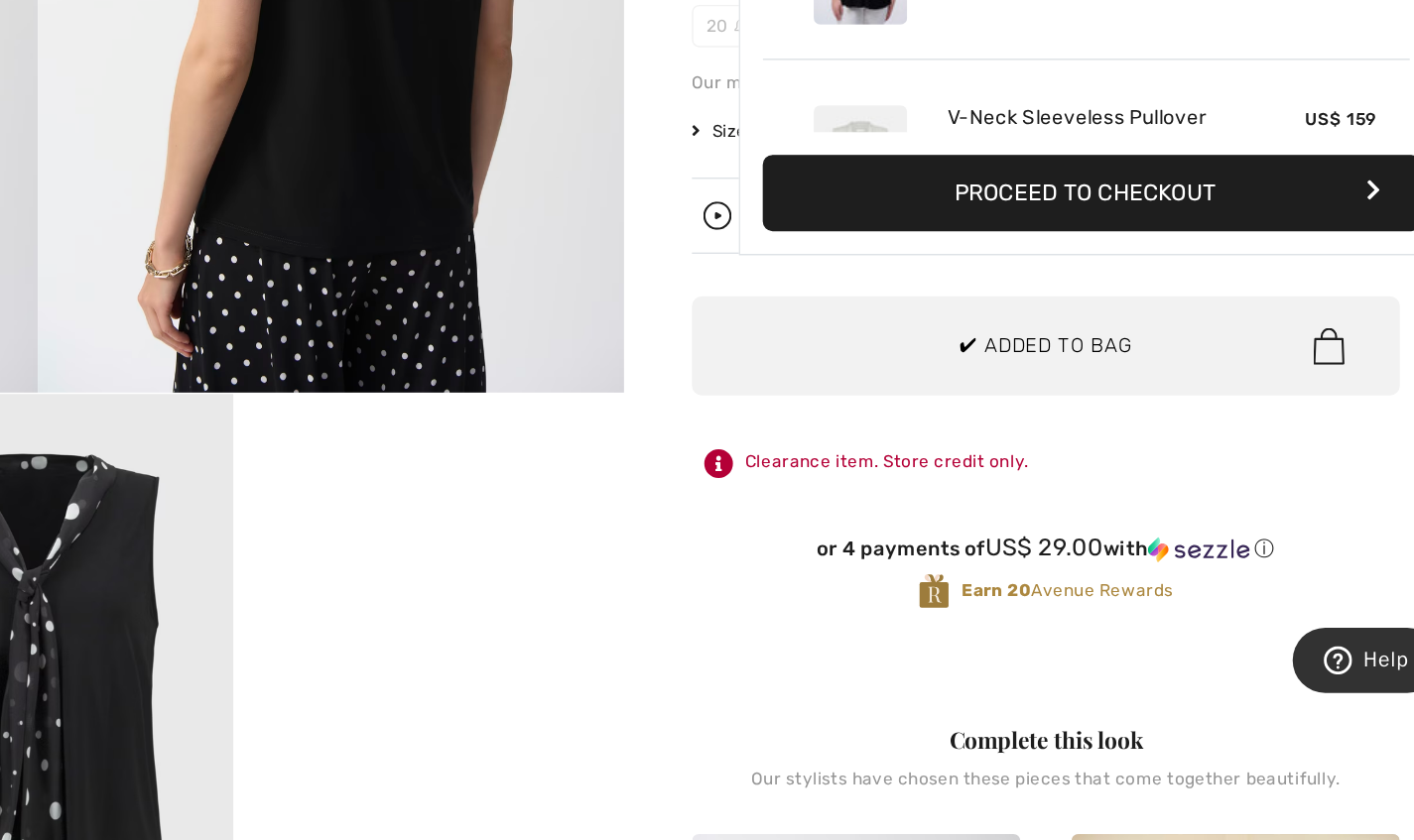 scroll, scrollTop: 203, scrollLeft: 0, axis: vertical 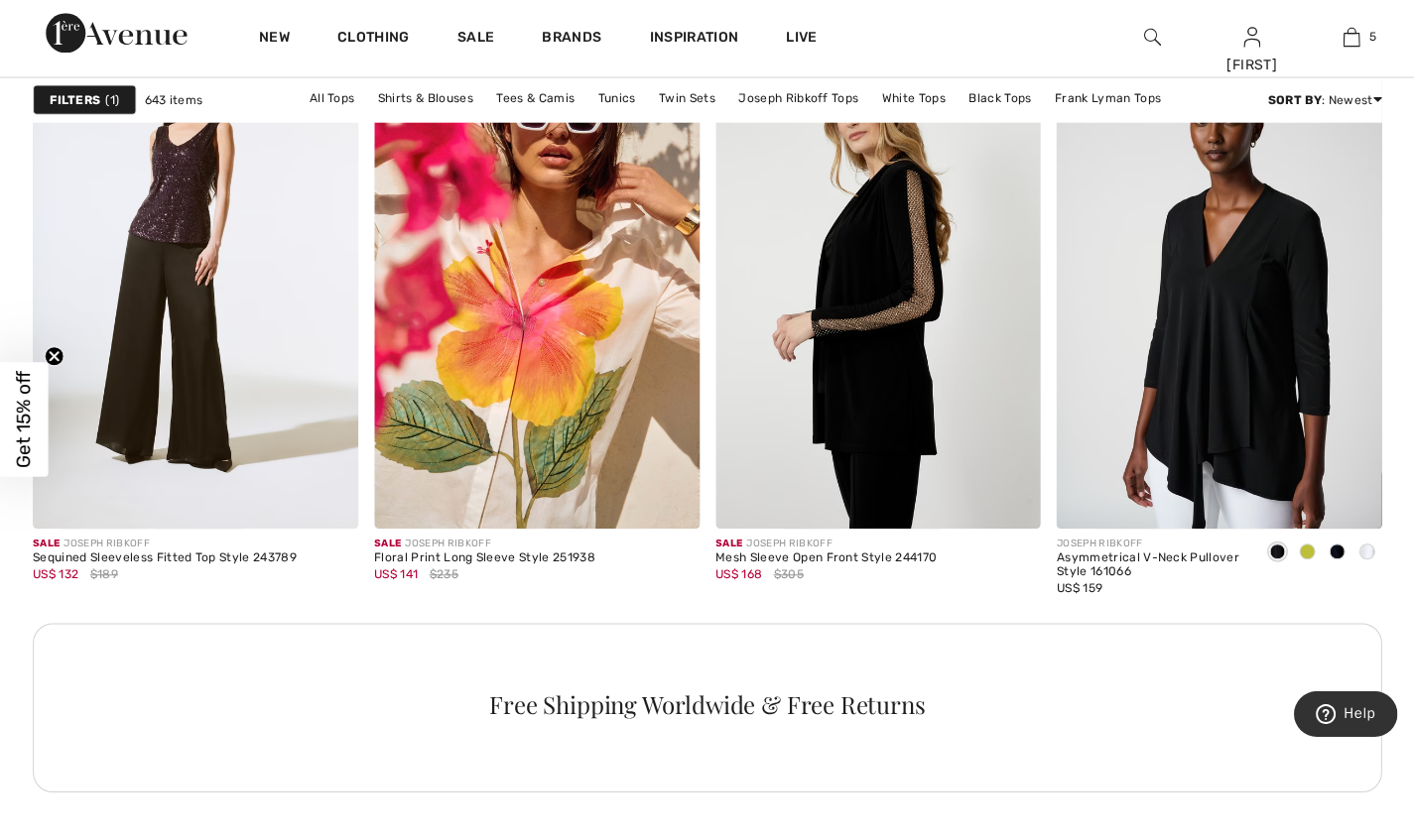 click at bounding box center (1217, 287) 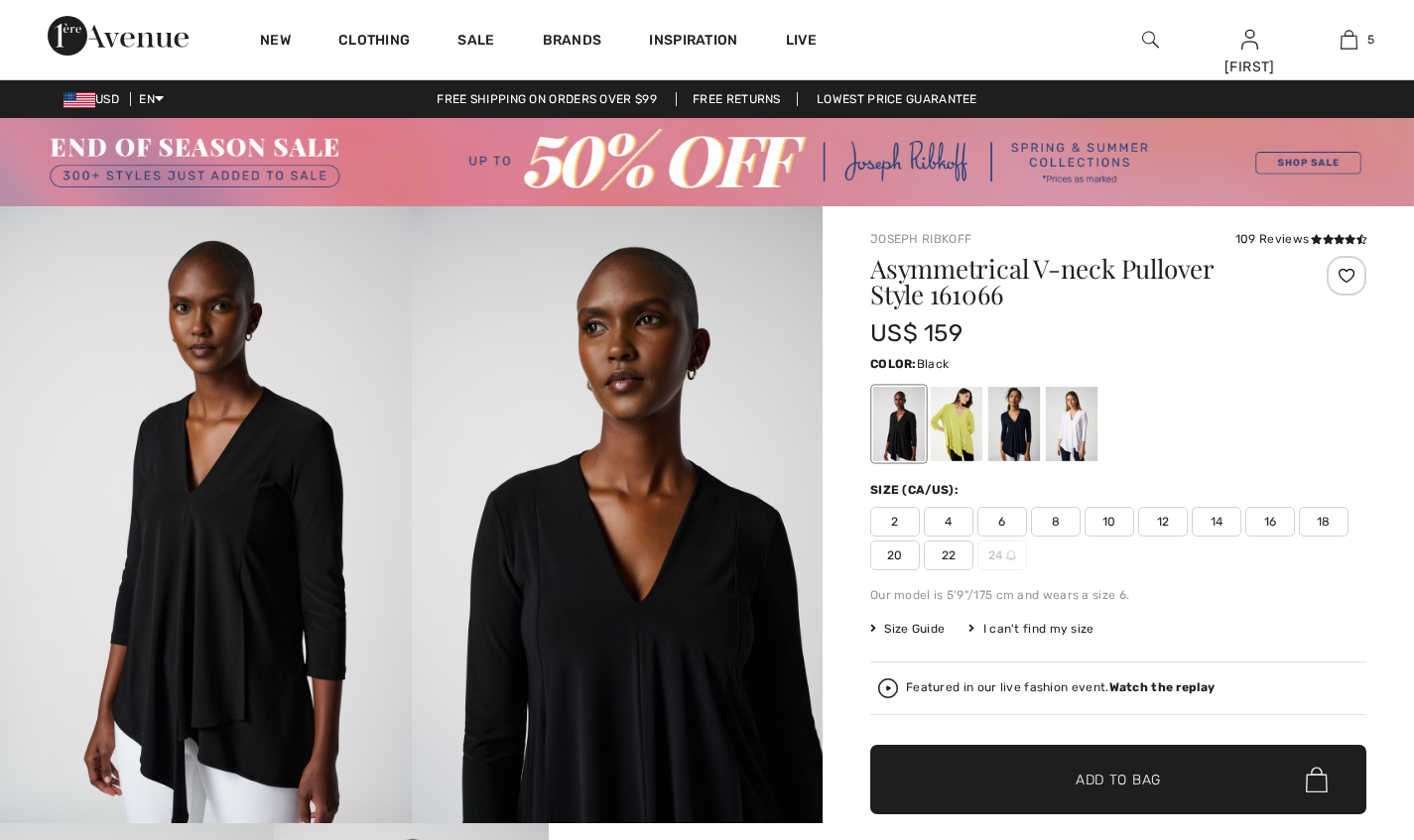 scroll, scrollTop: 0, scrollLeft: 0, axis: both 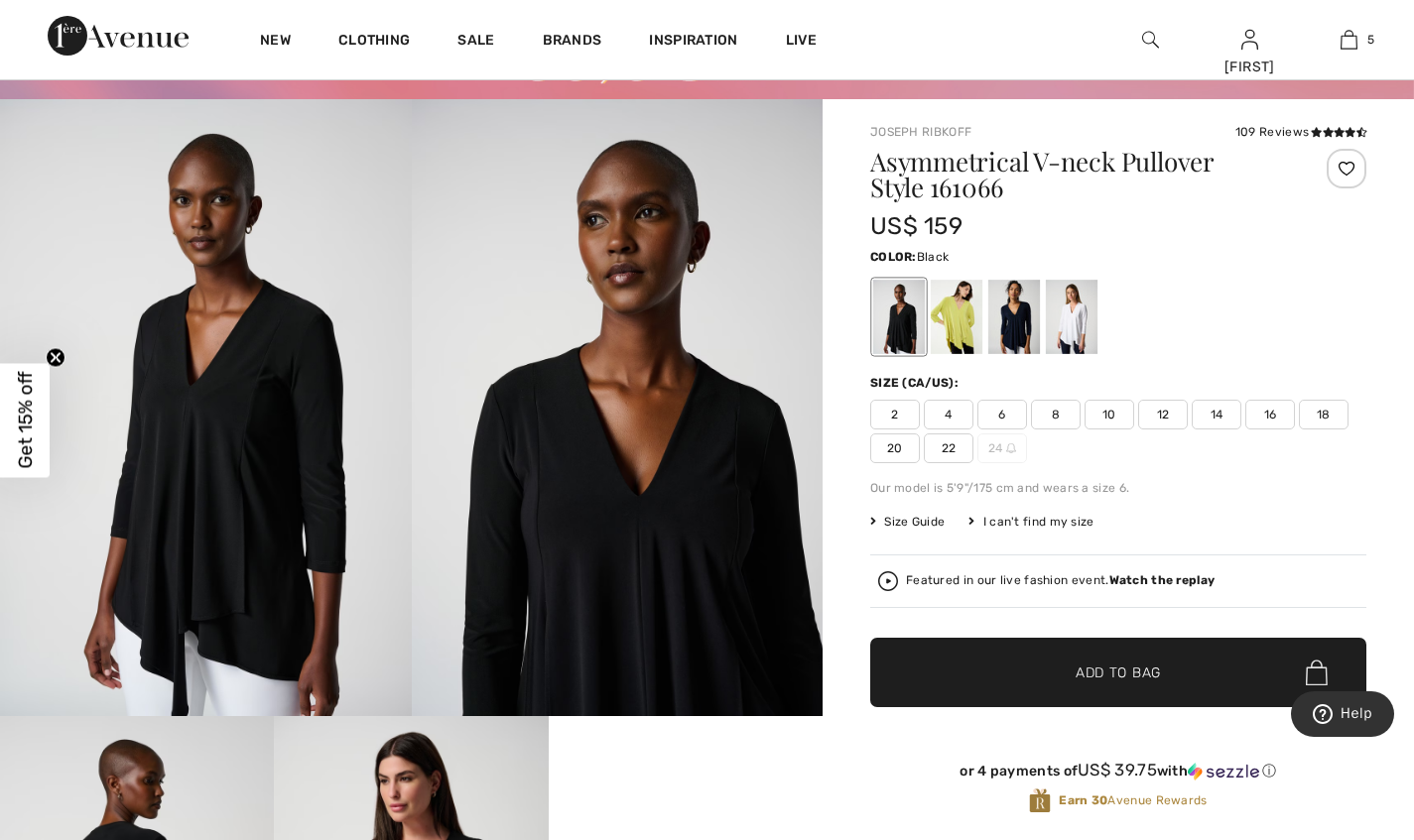 click at bounding box center (899, 316) 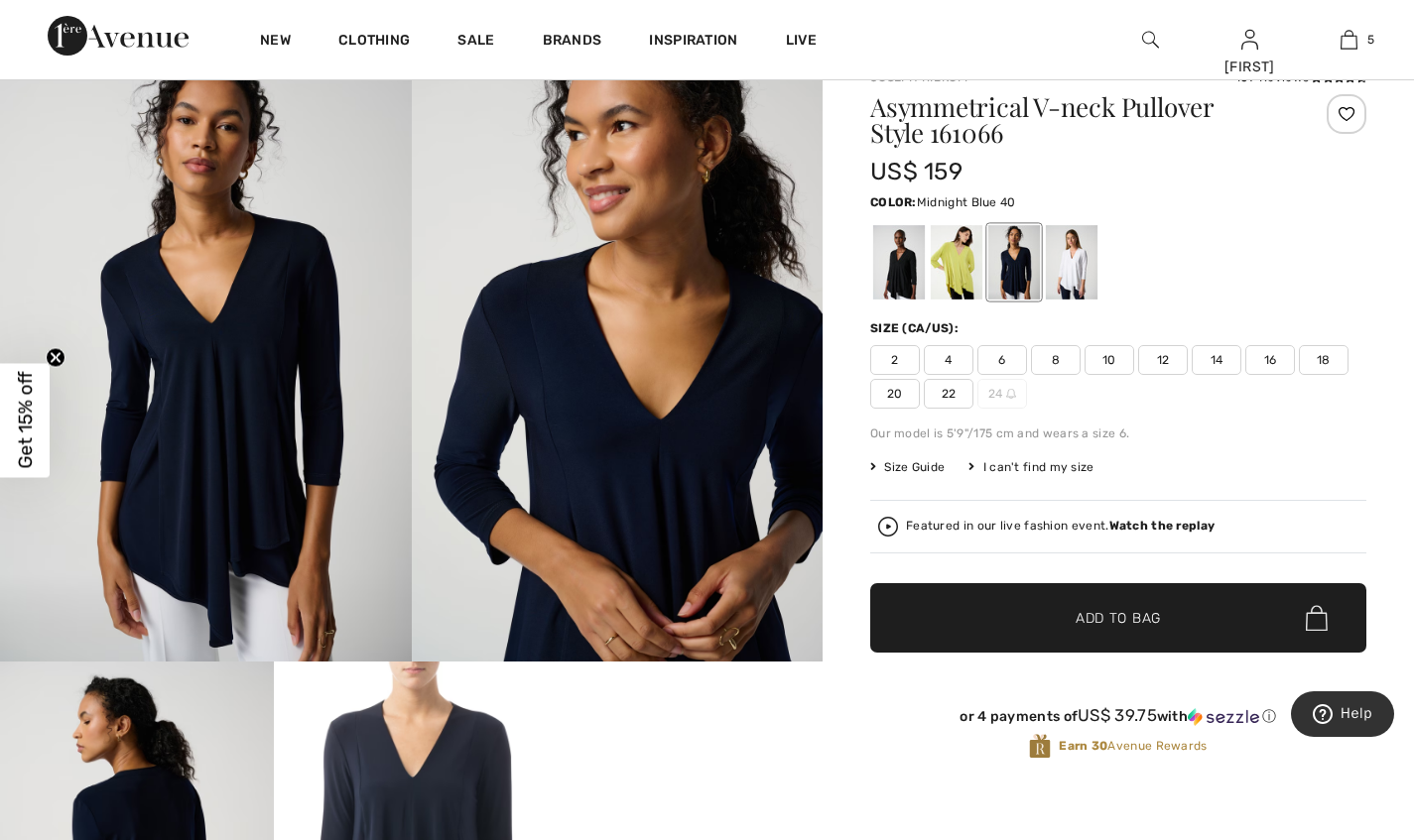scroll, scrollTop: 163, scrollLeft: 0, axis: vertical 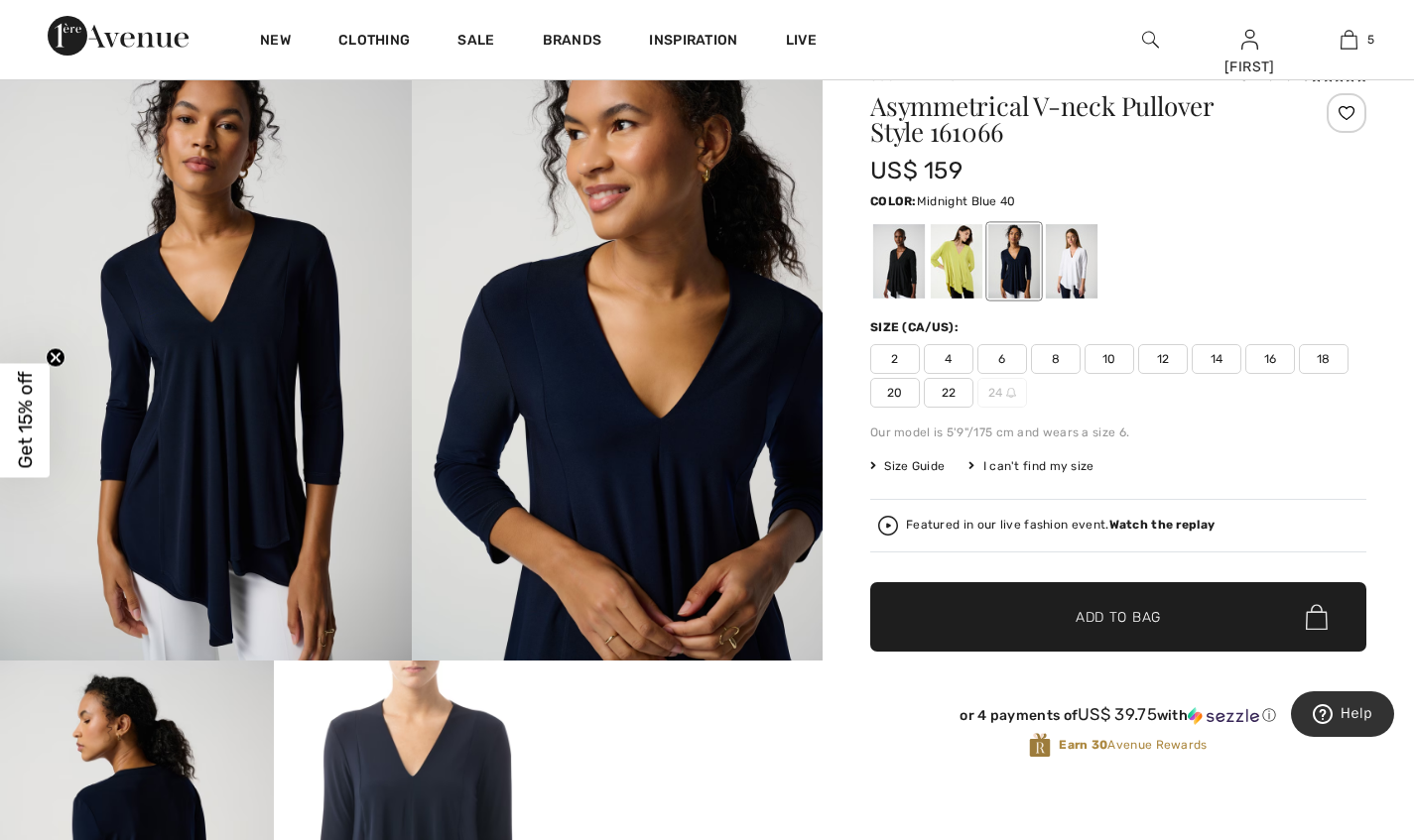 click at bounding box center [899, 261] 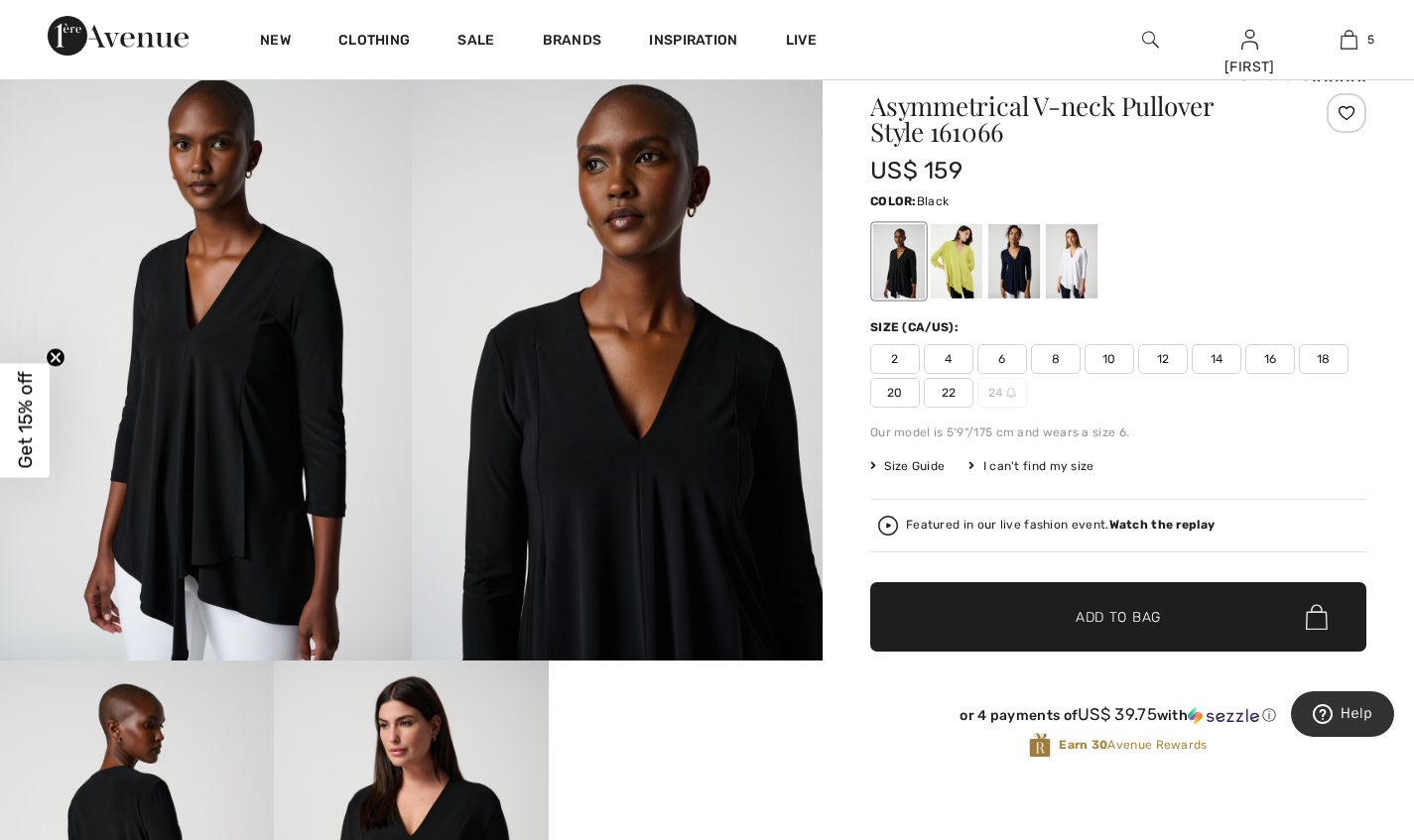 click at bounding box center (1072, 261) 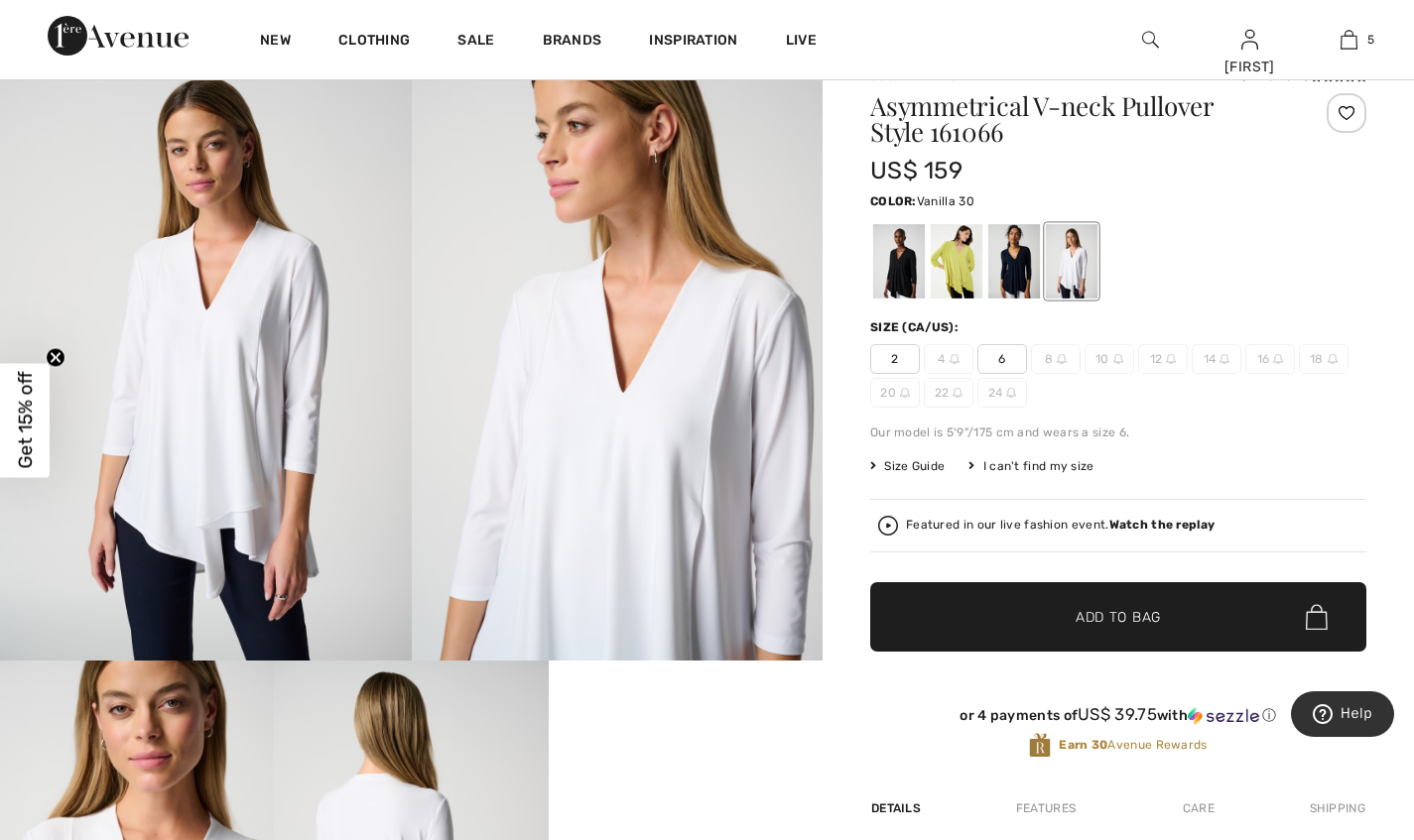 click at bounding box center (899, 261) 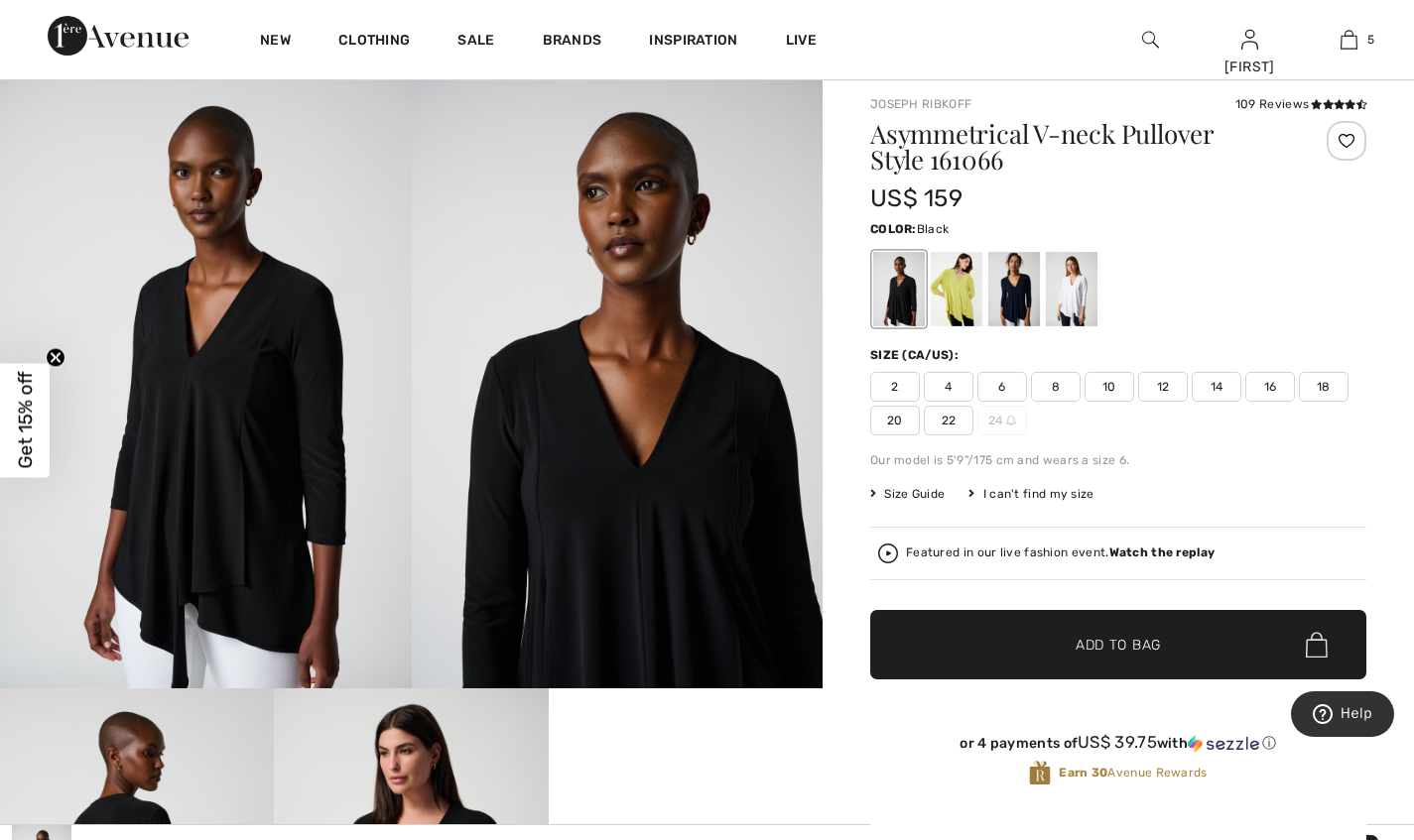 scroll, scrollTop: 0, scrollLeft: 0, axis: both 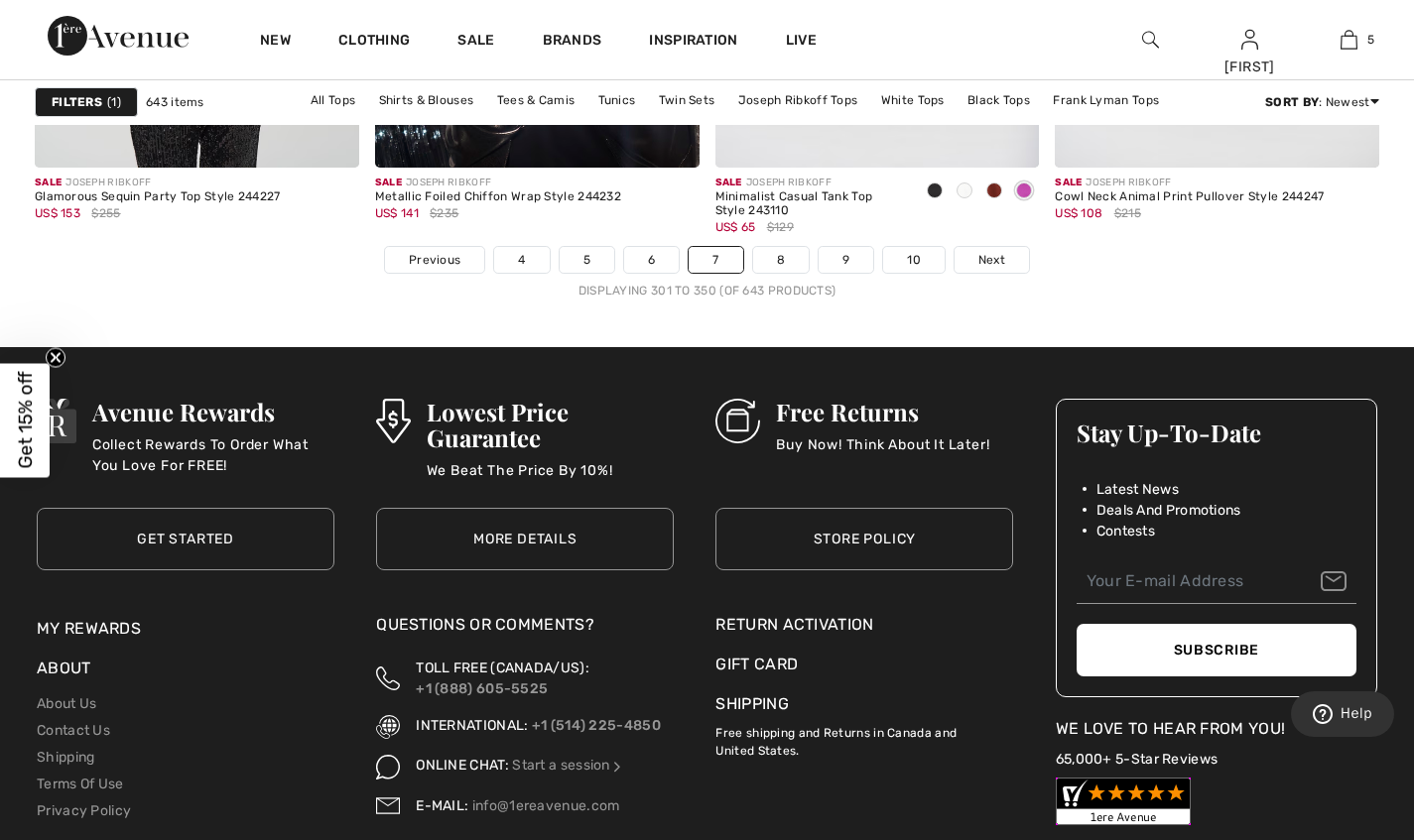 click on "8" at bounding box center (781, 260) 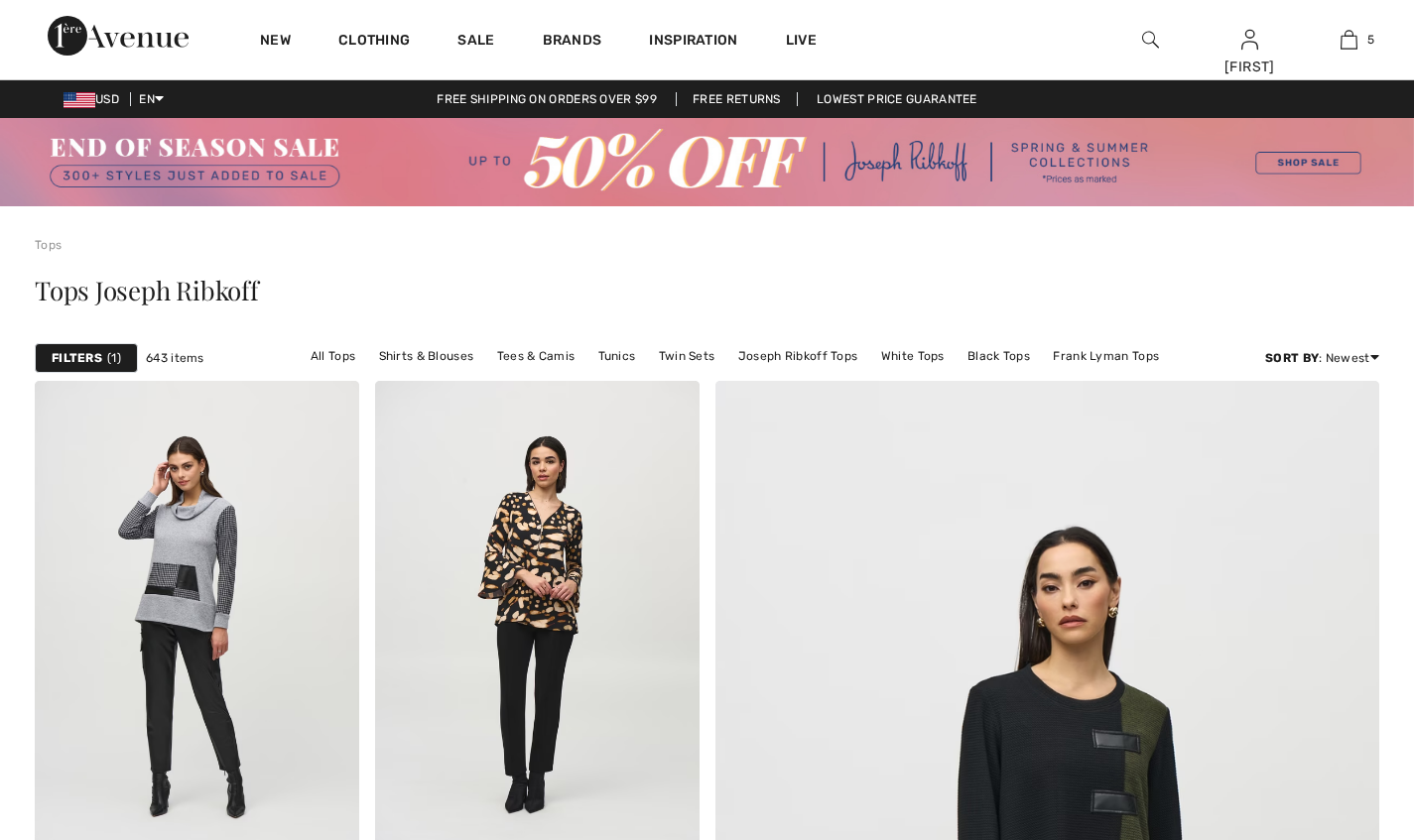 scroll, scrollTop: 14, scrollLeft: 0, axis: vertical 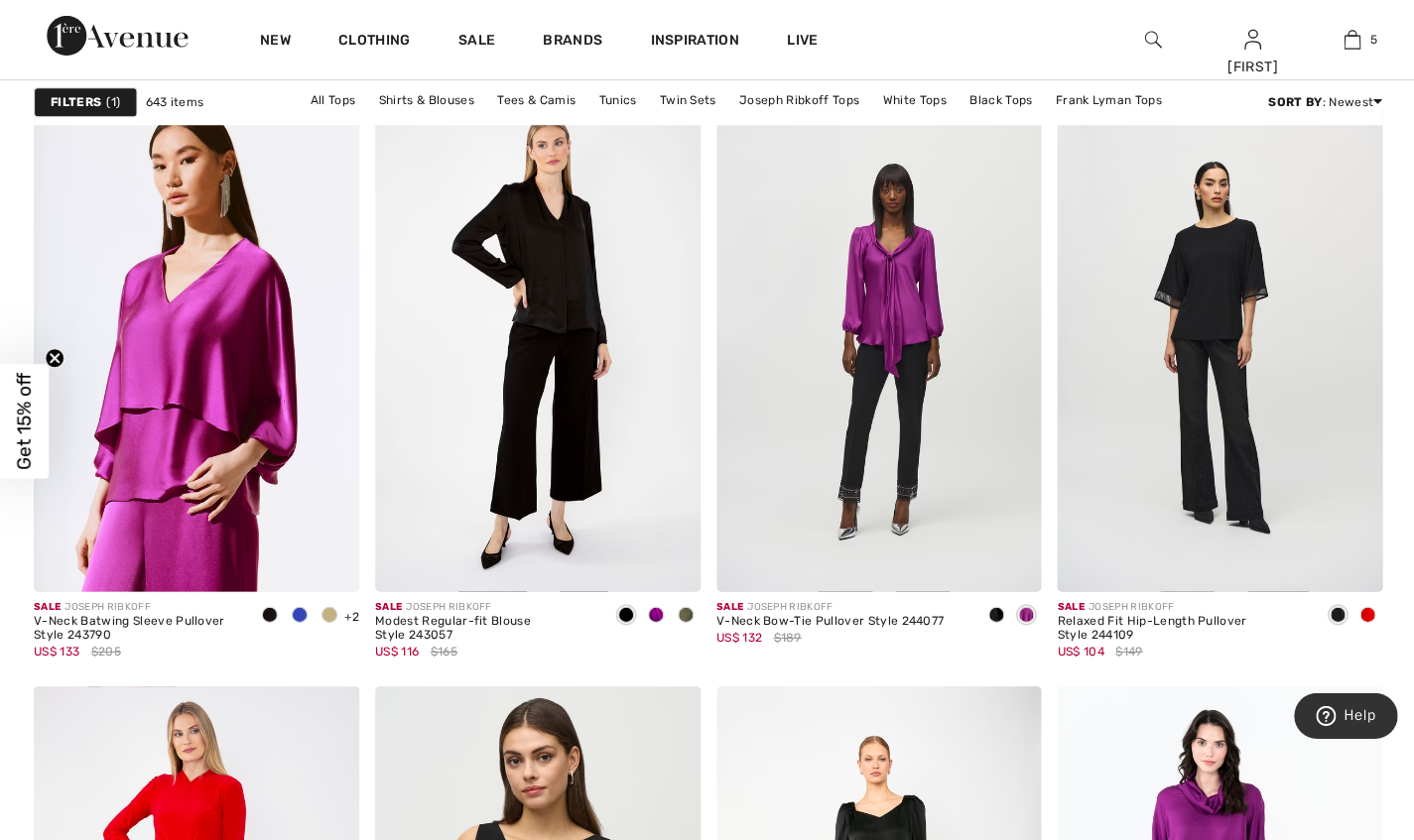 click at bounding box center [537, 347] 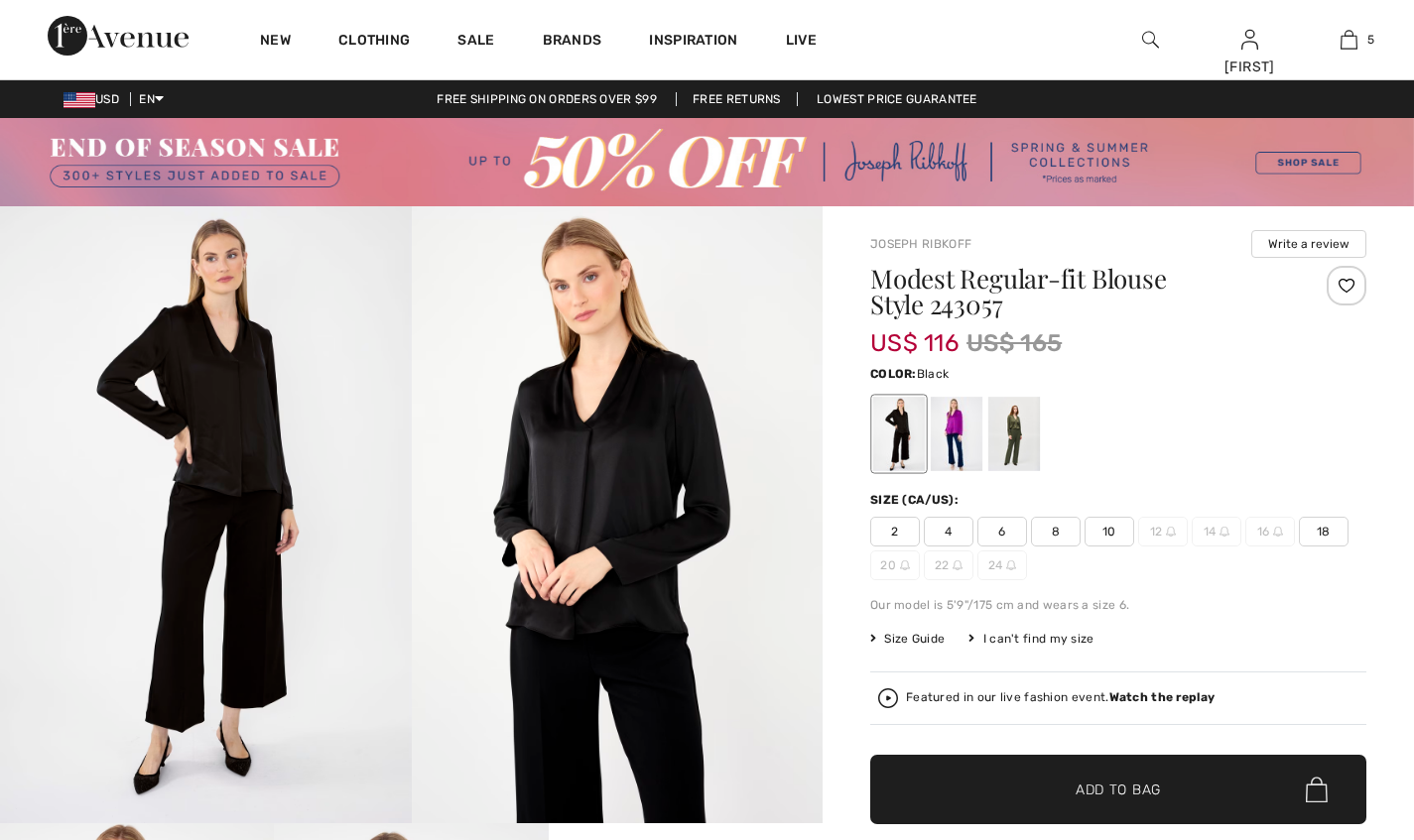 scroll, scrollTop: 0, scrollLeft: 0, axis: both 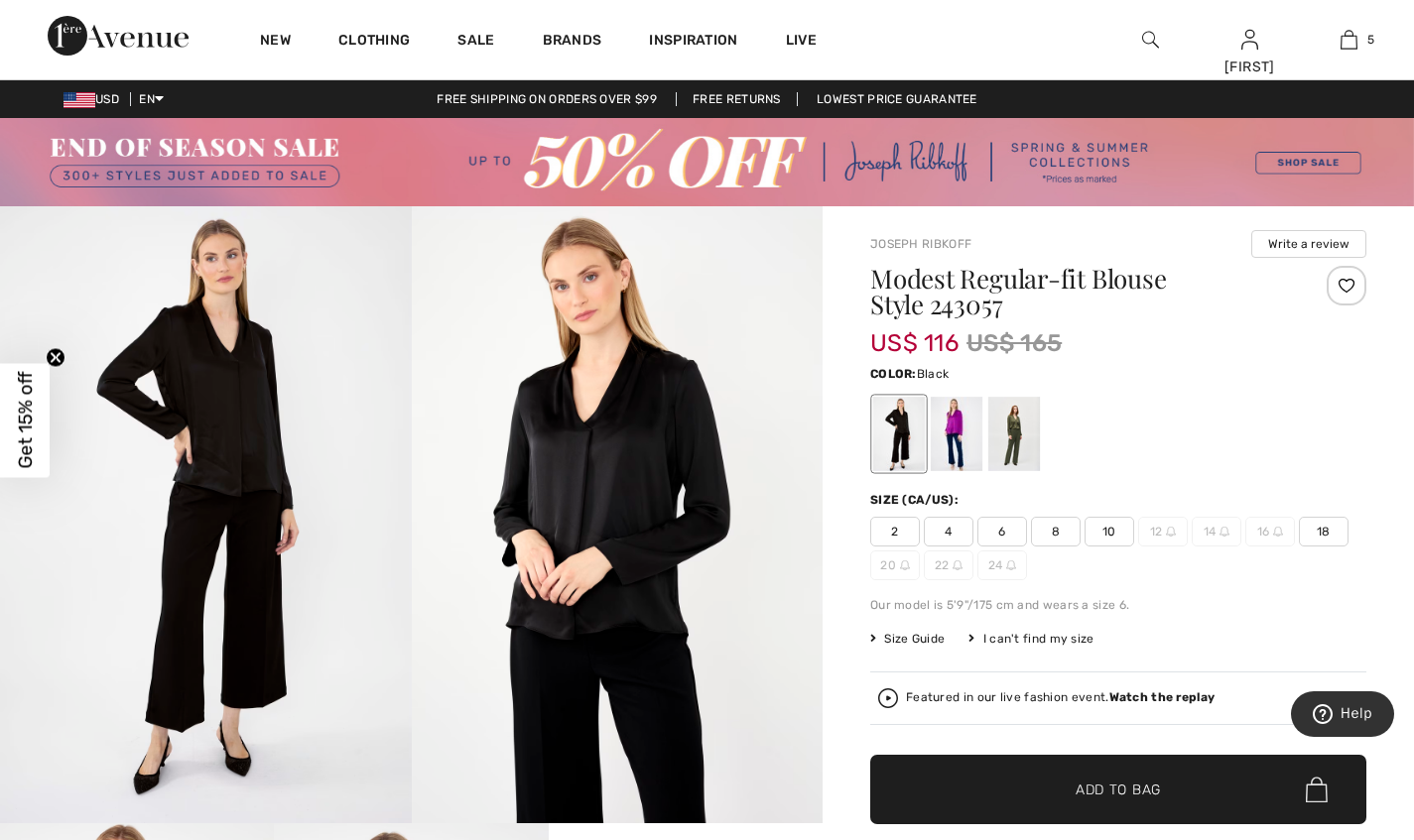 click at bounding box center [957, 433] 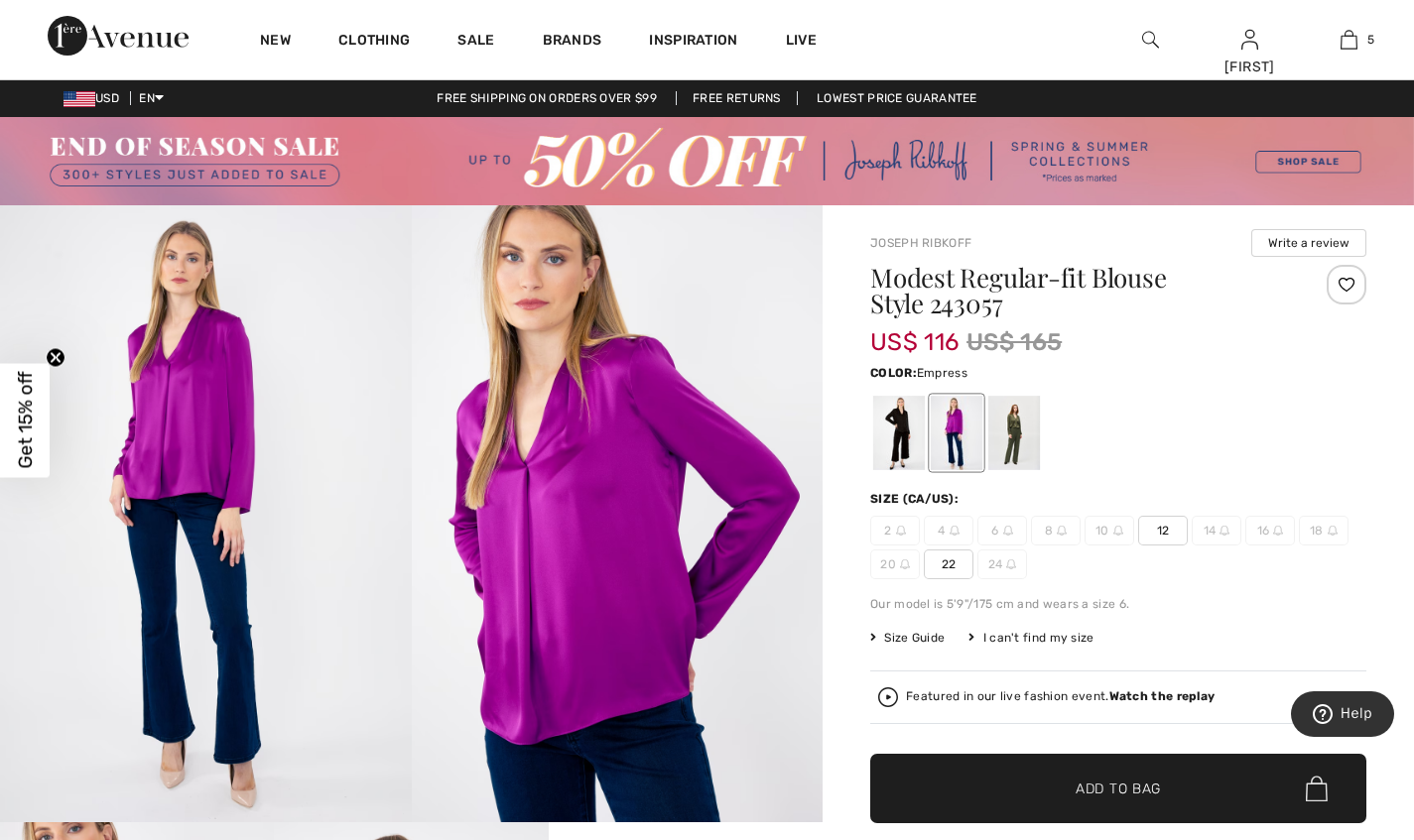 scroll, scrollTop: 3, scrollLeft: 0, axis: vertical 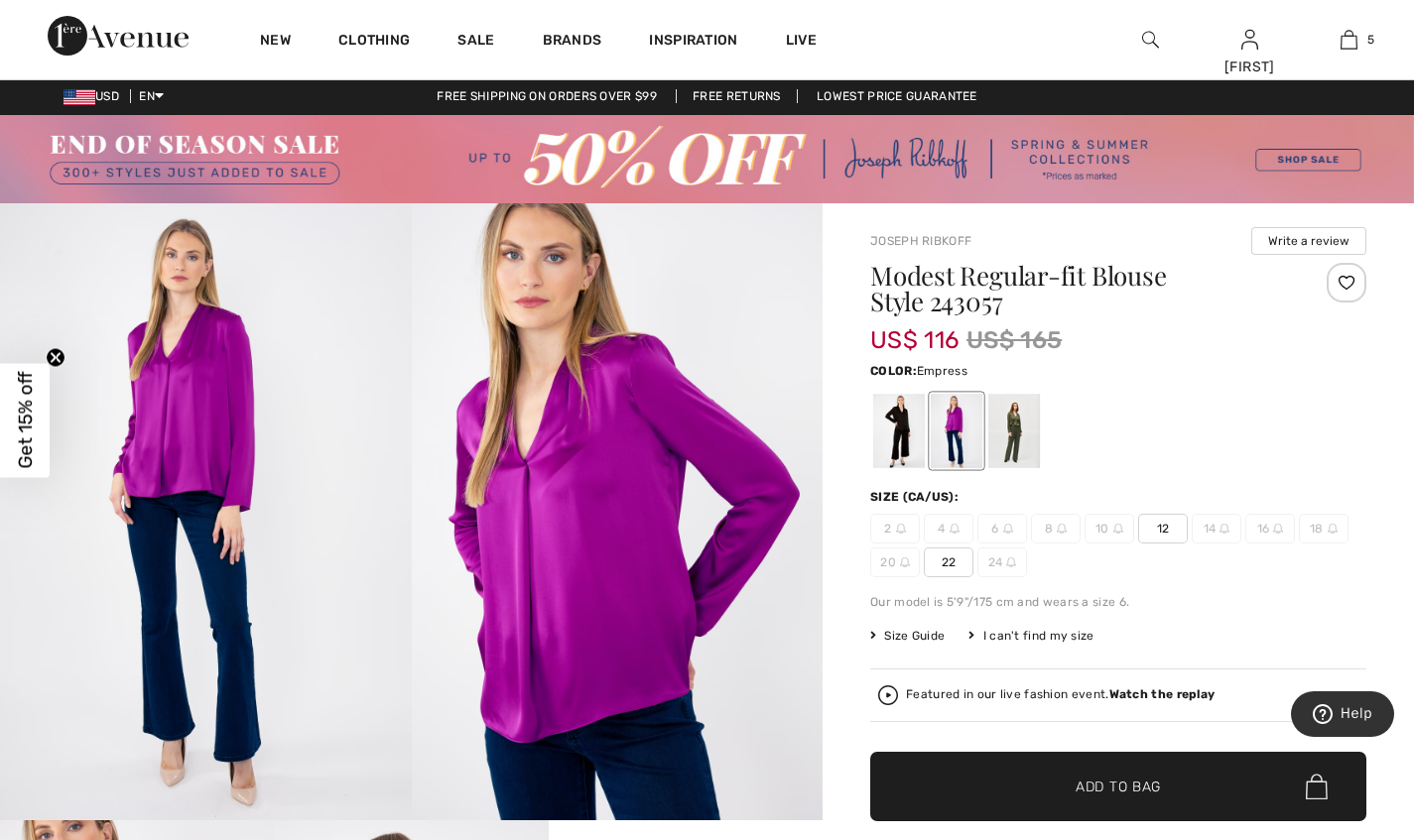 click at bounding box center [1014, 430] 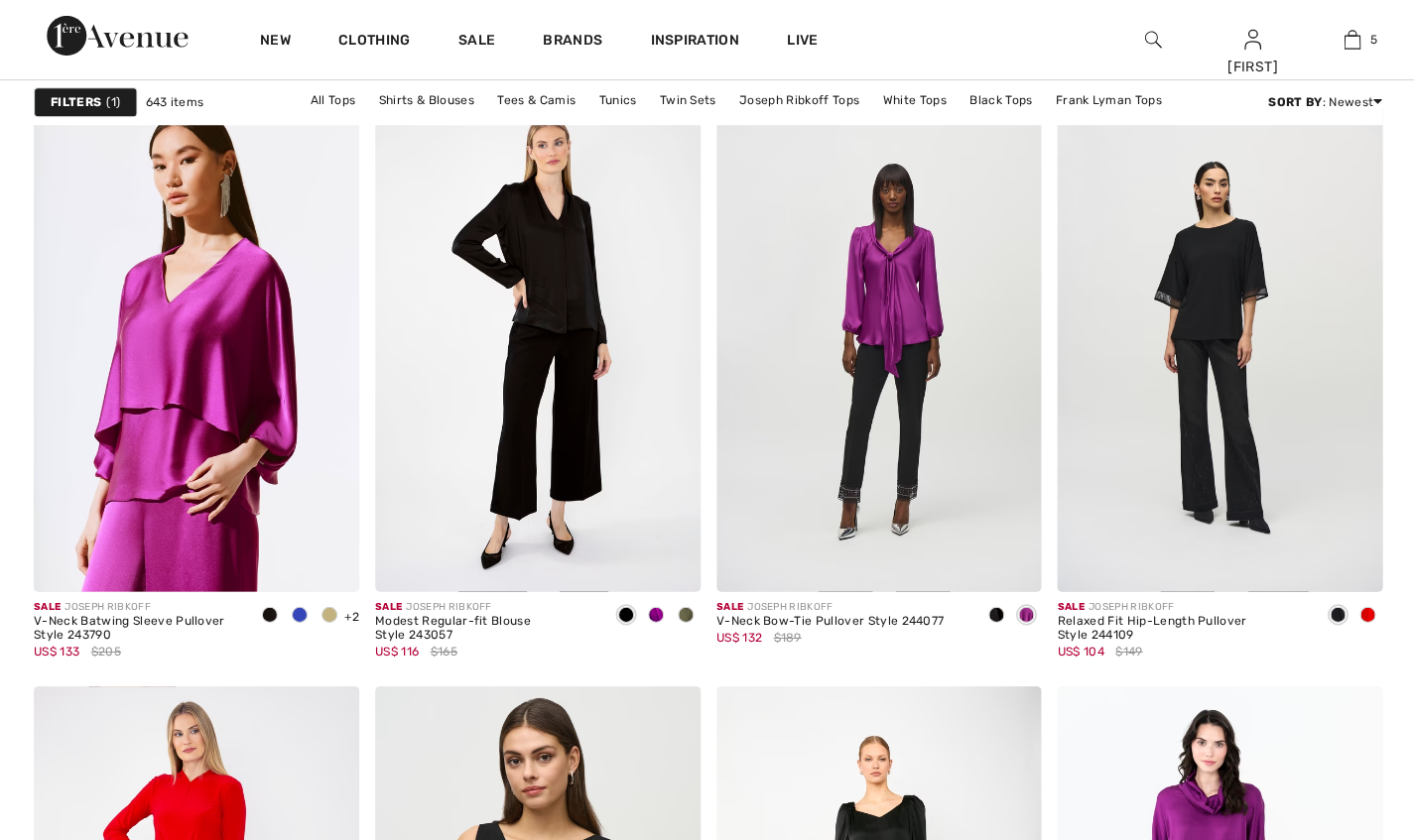 scroll, scrollTop: 1437, scrollLeft: 0, axis: vertical 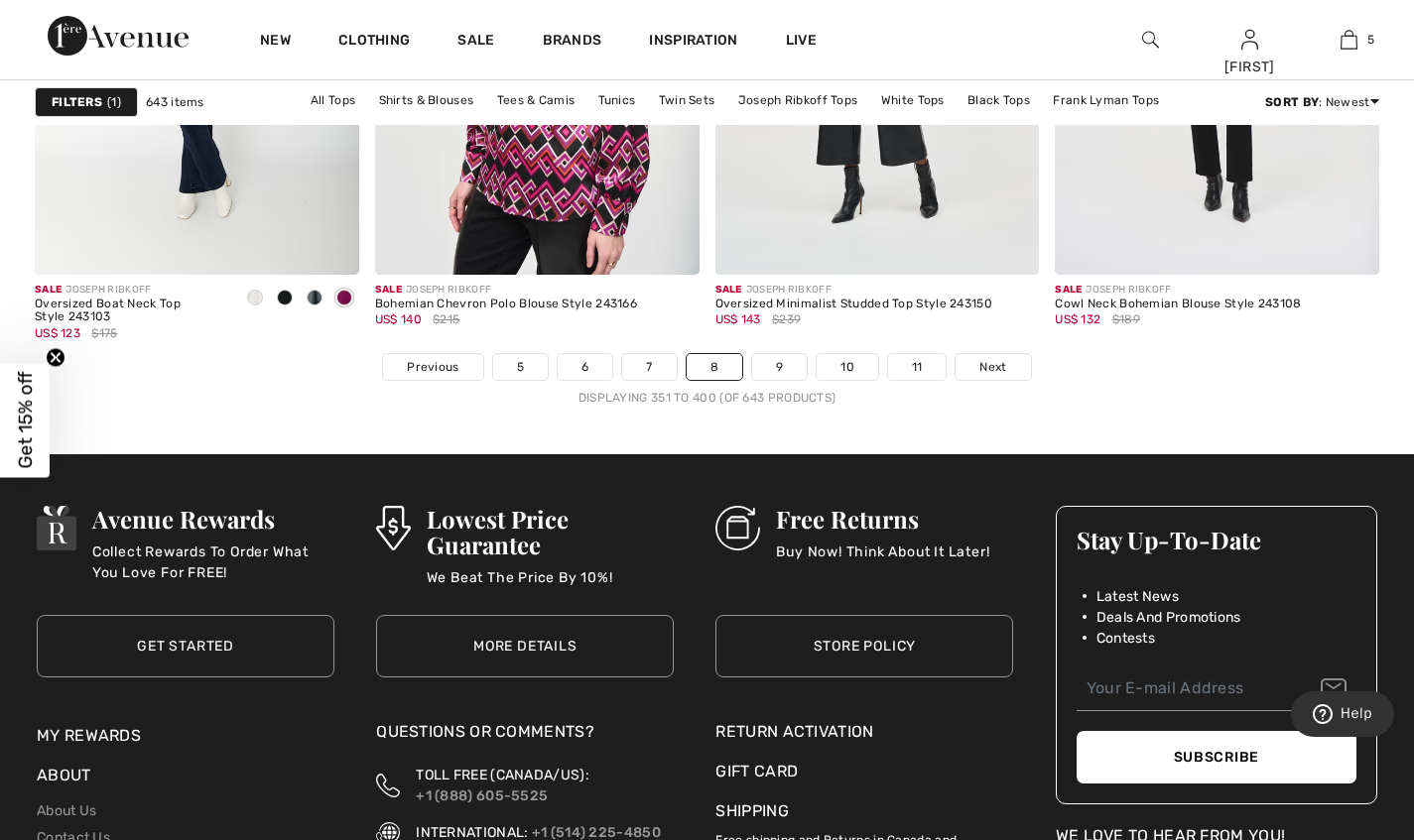 click on "9" at bounding box center (779, 367) 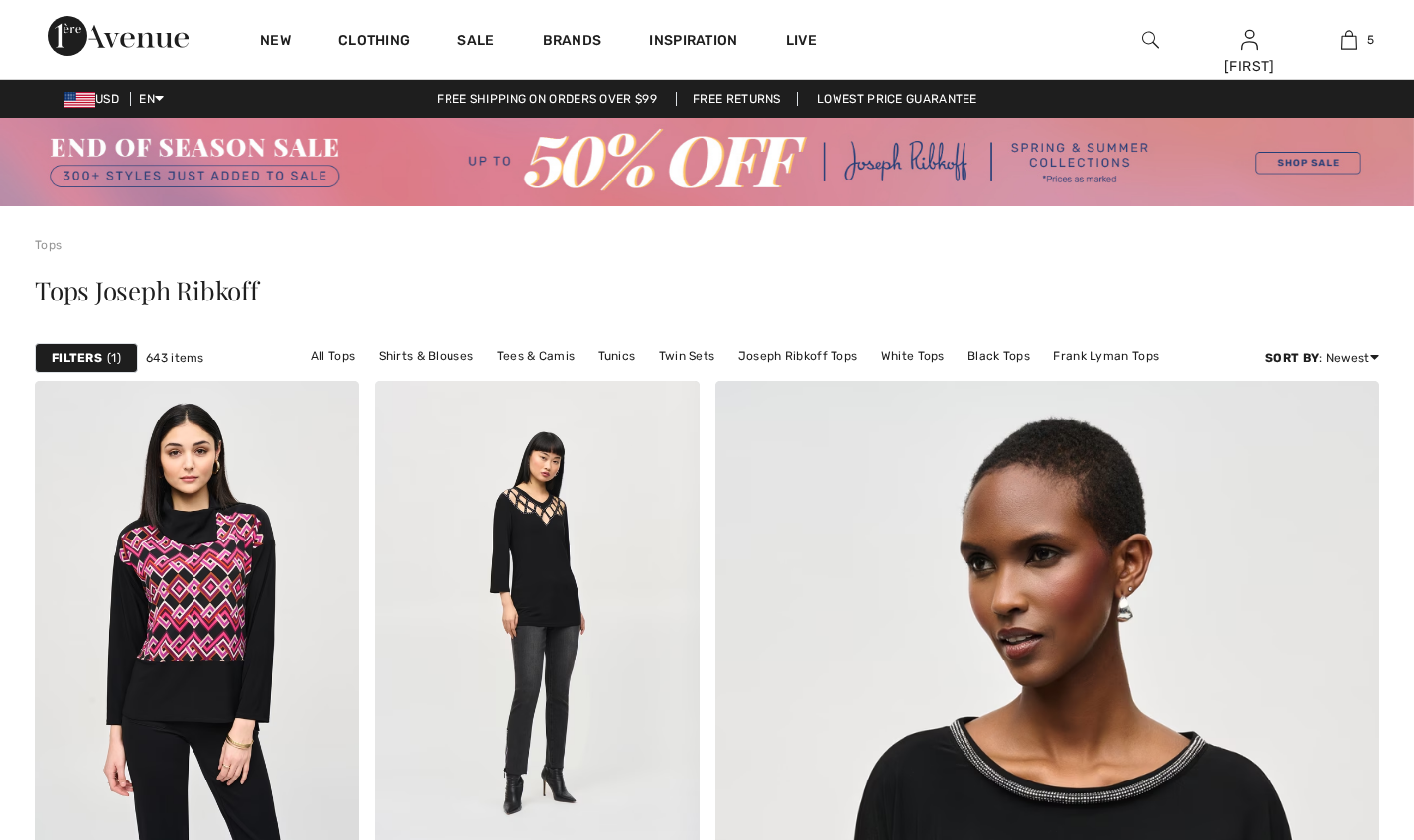 scroll, scrollTop: 0, scrollLeft: 0, axis: both 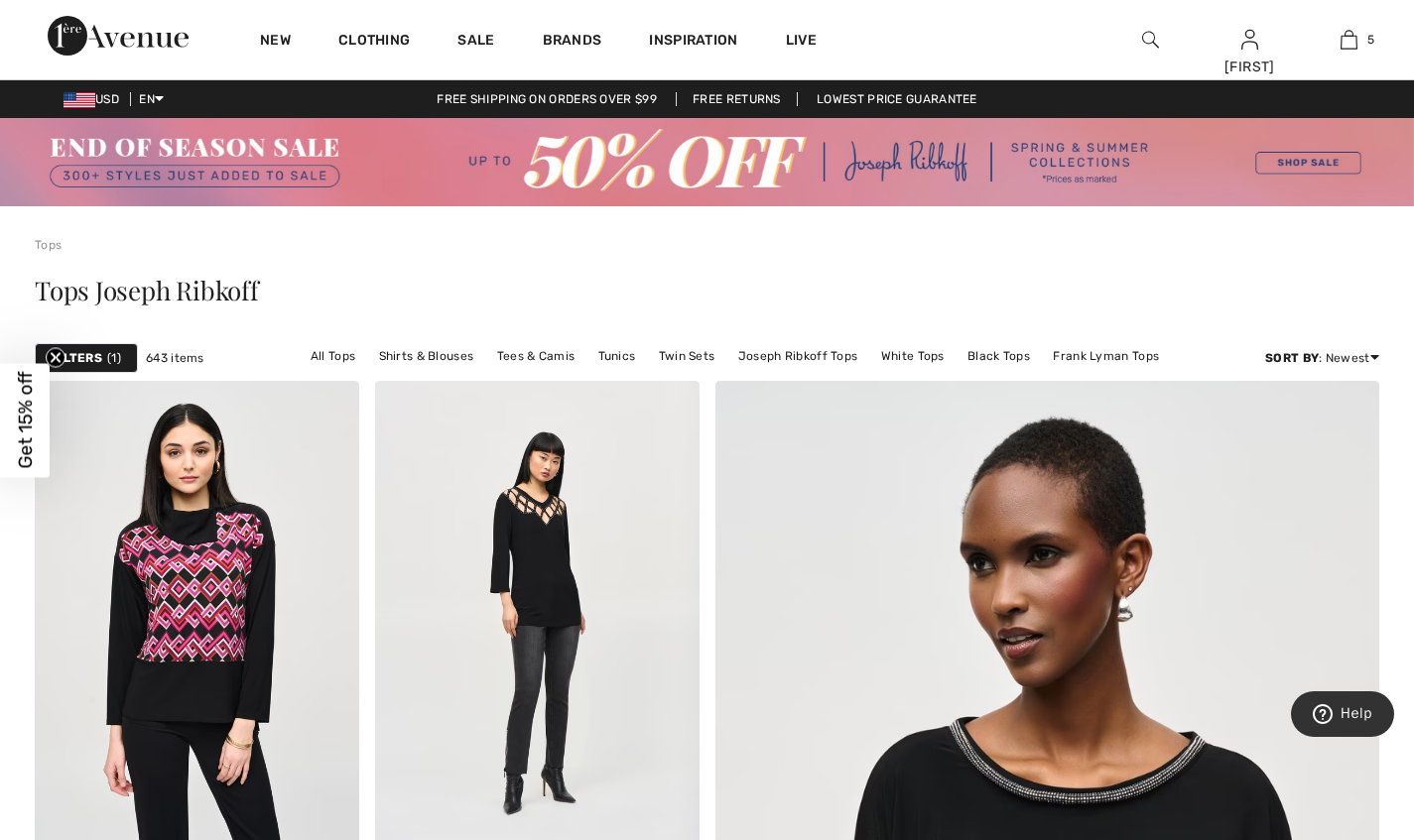 click at bounding box center [1150, 40] 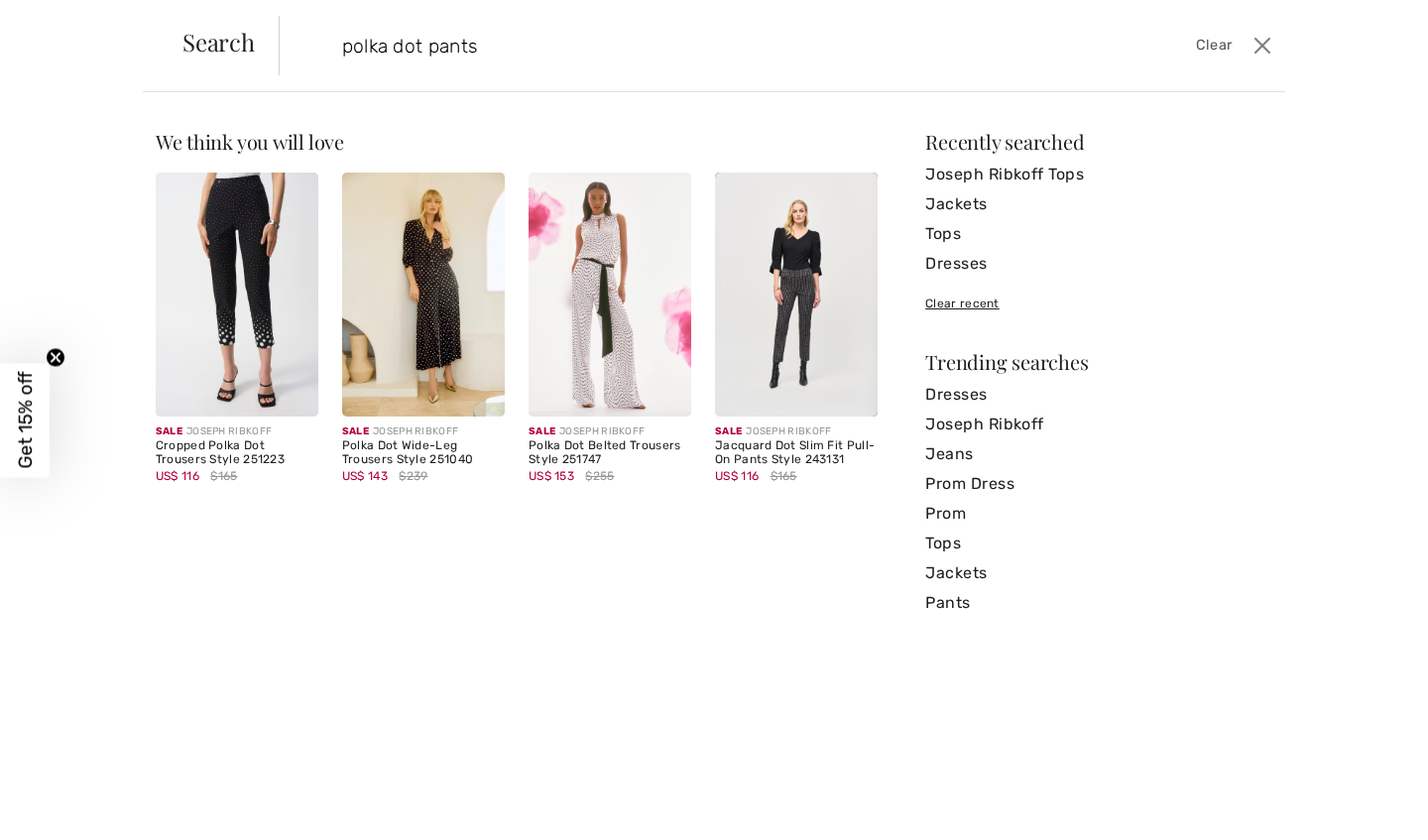 type on "polka dot pants" 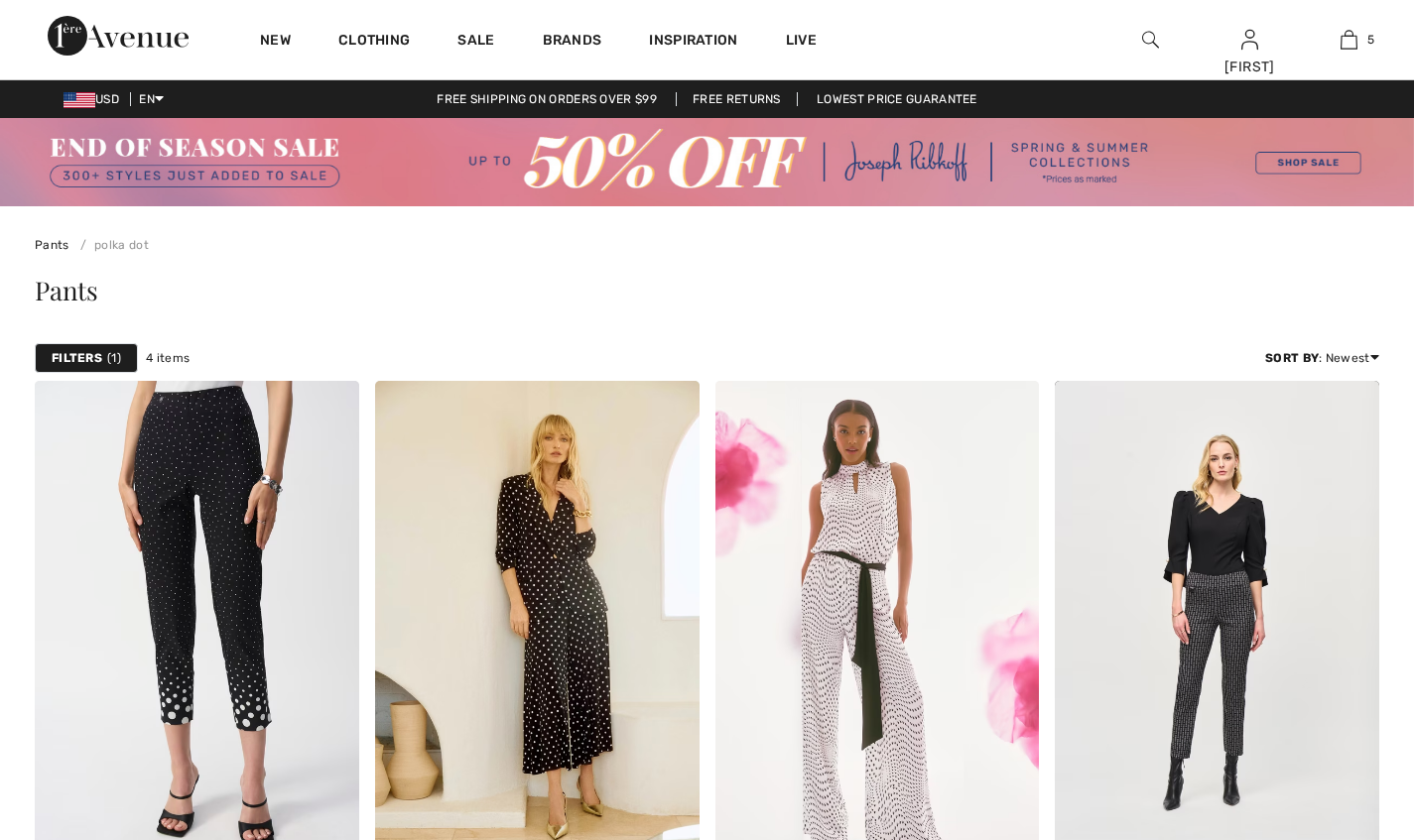 scroll, scrollTop: 0, scrollLeft: 0, axis: both 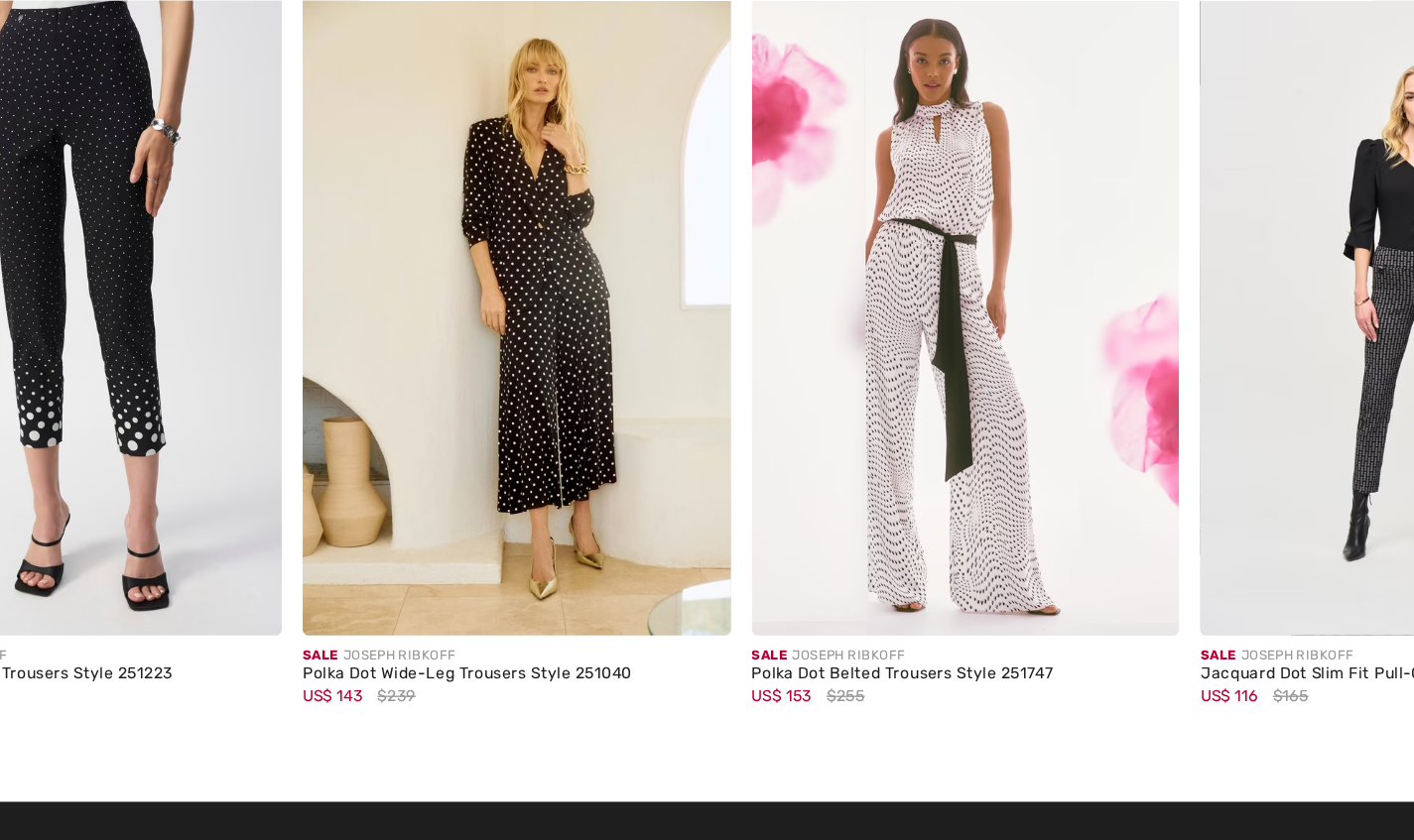 click at bounding box center (537, 363) 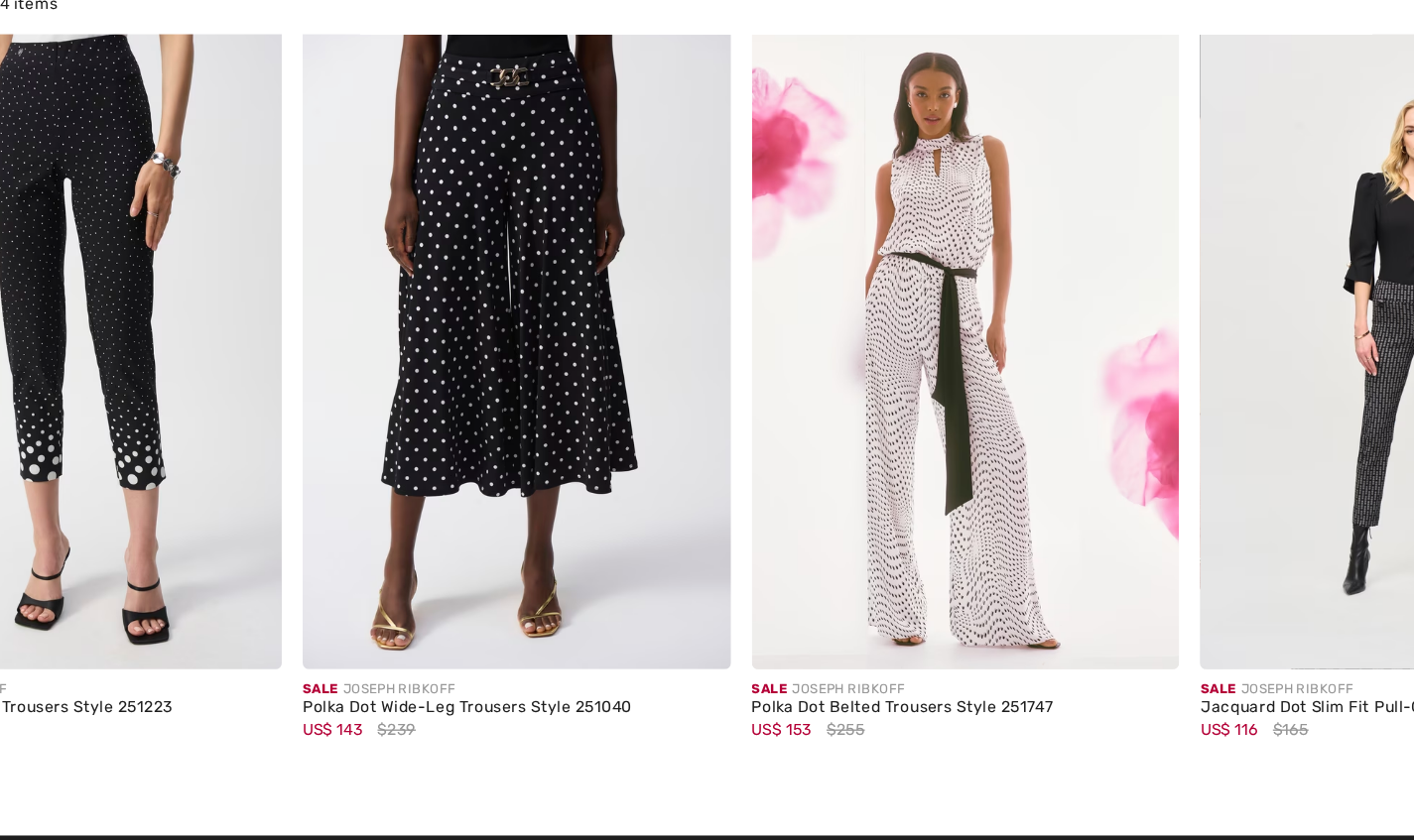 click at bounding box center (537, 363) 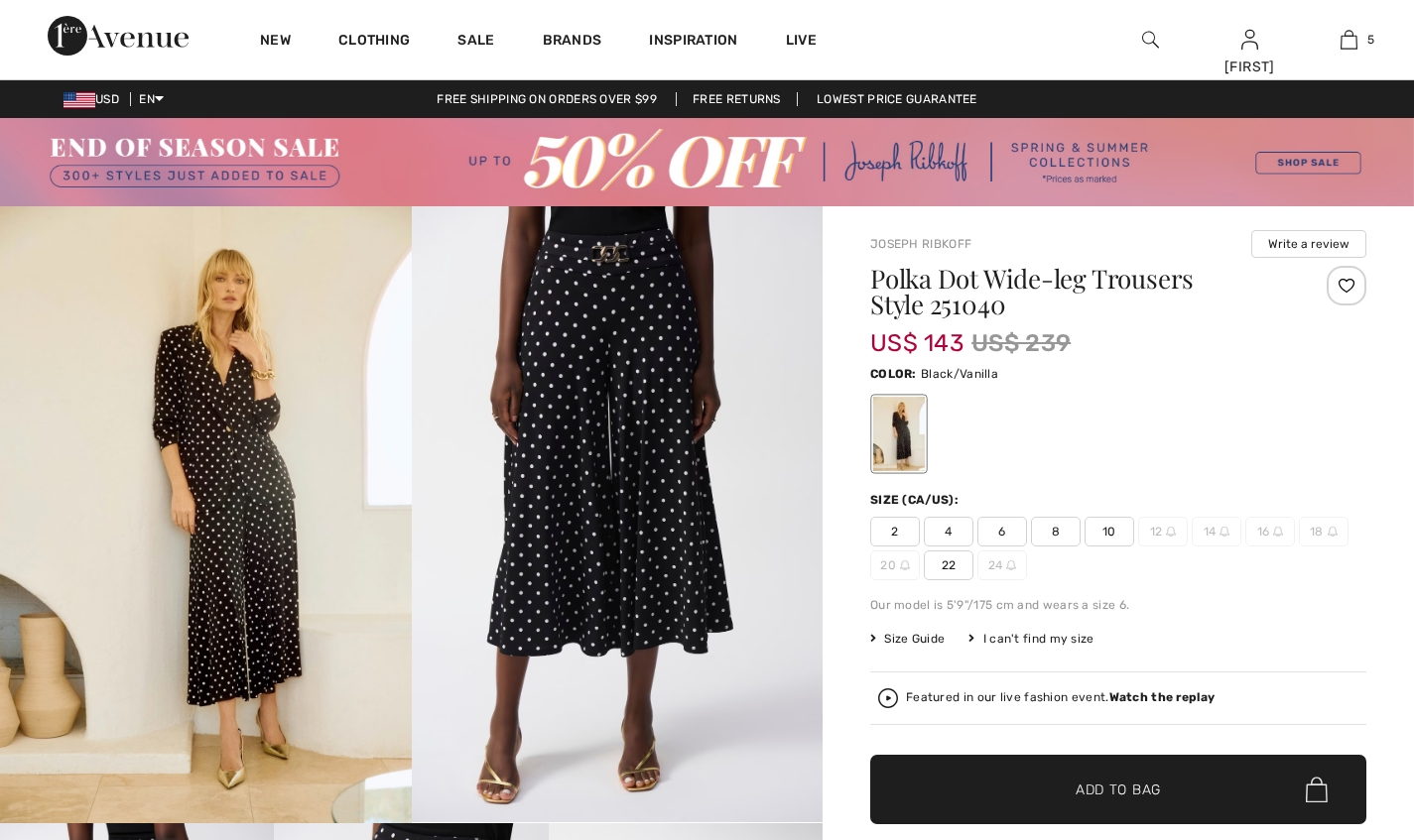 scroll, scrollTop: 0, scrollLeft: 0, axis: both 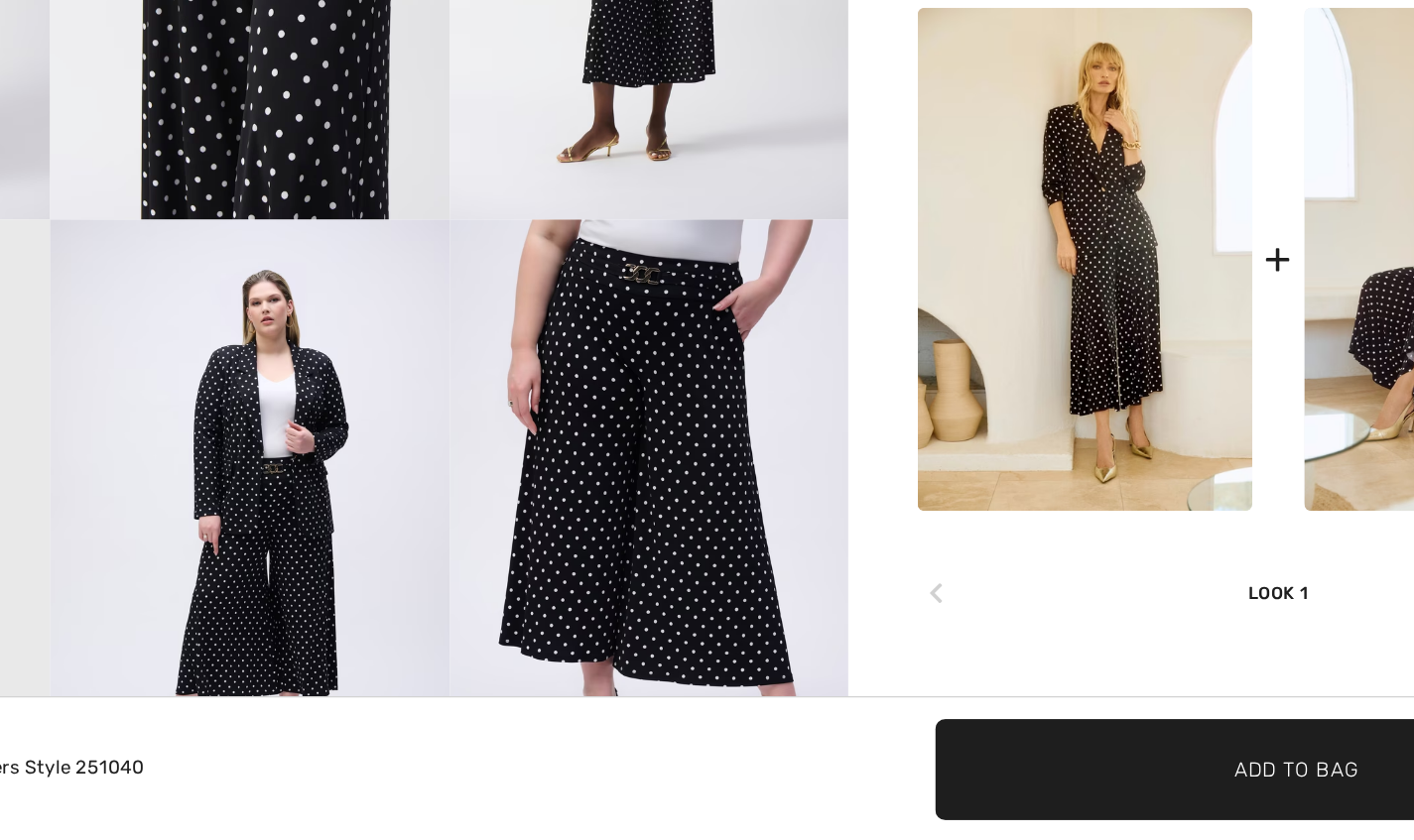 click at bounding box center [686, 619] 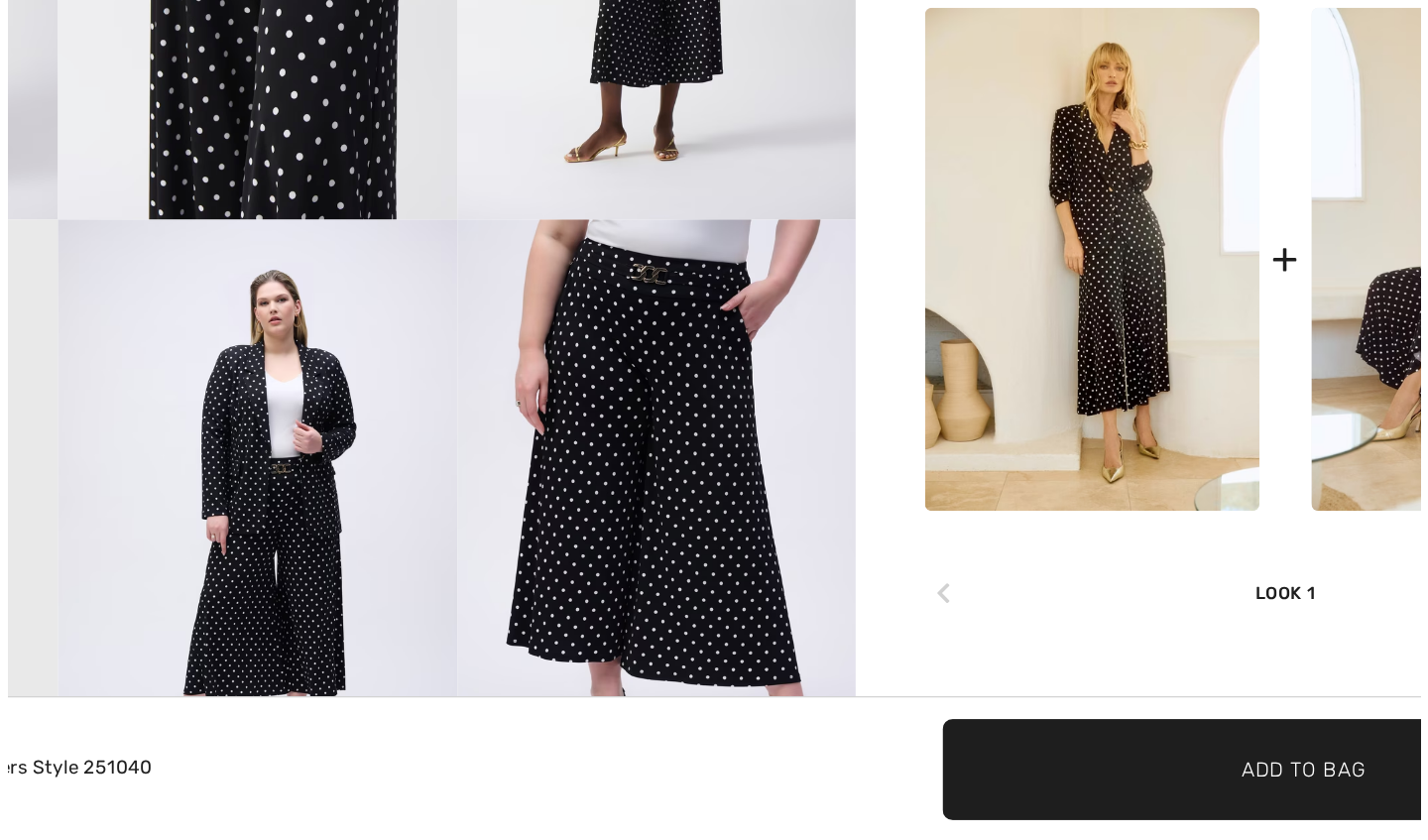 scroll, scrollTop: 832, scrollLeft: 0, axis: vertical 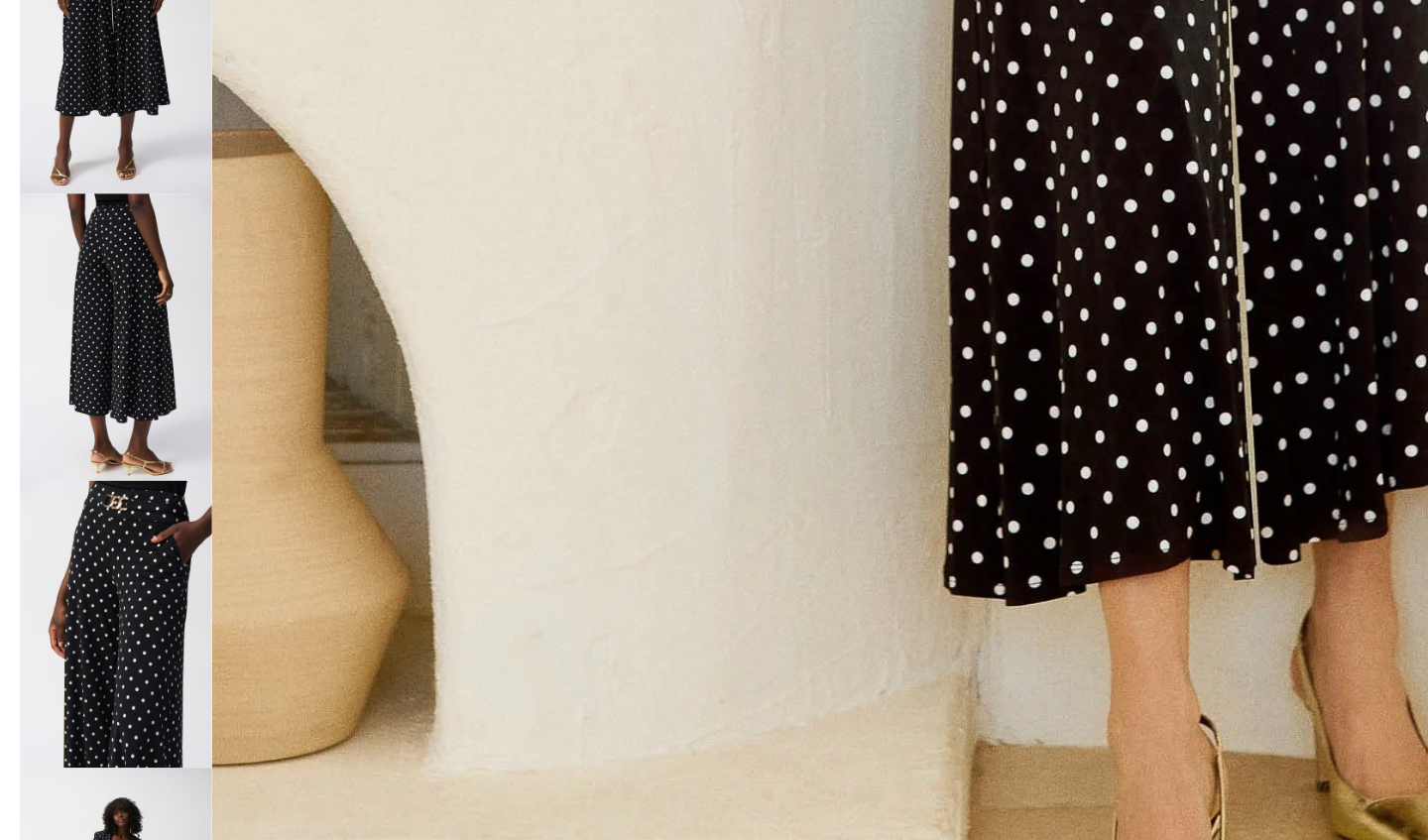 click at bounding box center [79, 691] 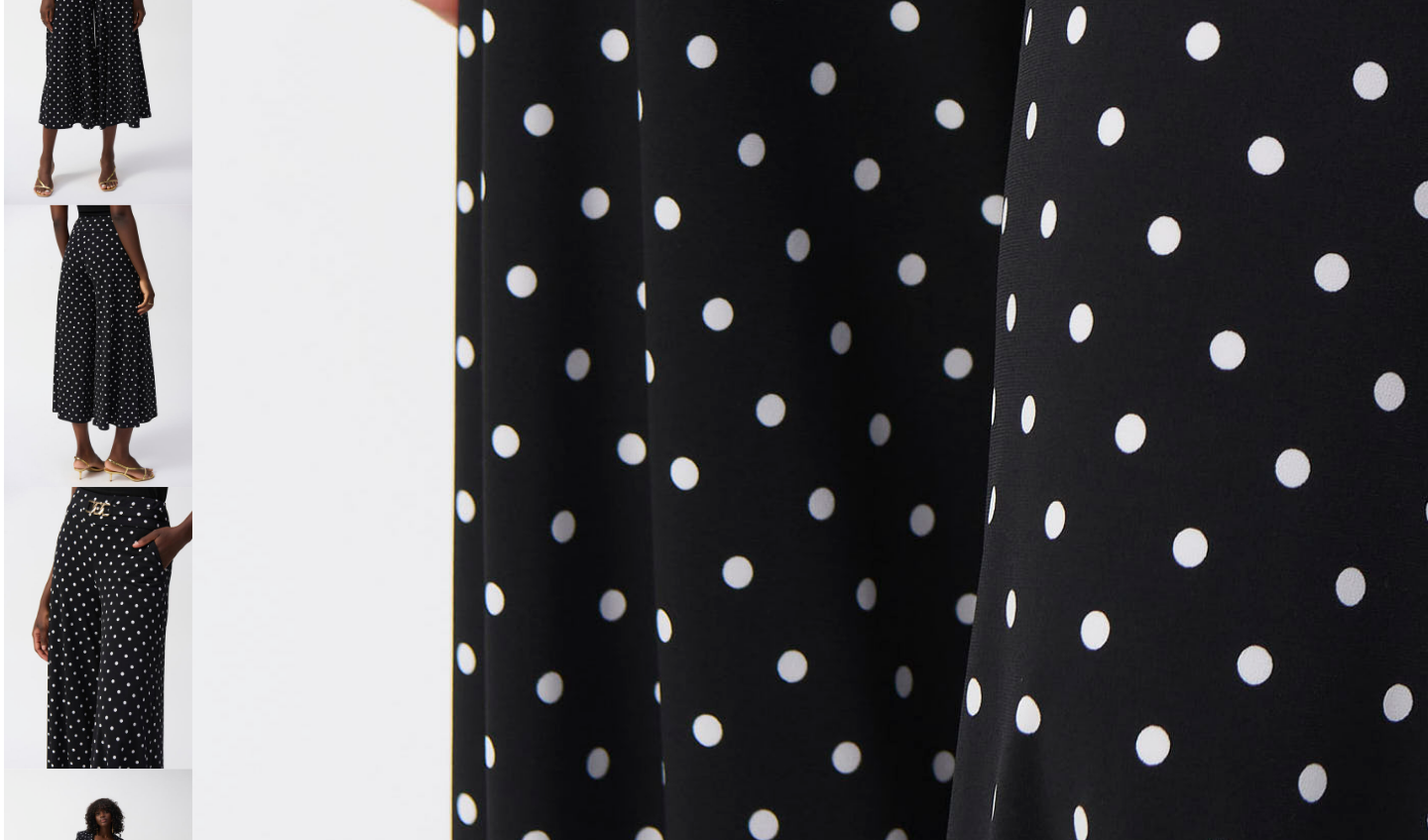 scroll, scrollTop: 831, scrollLeft: 0, axis: vertical 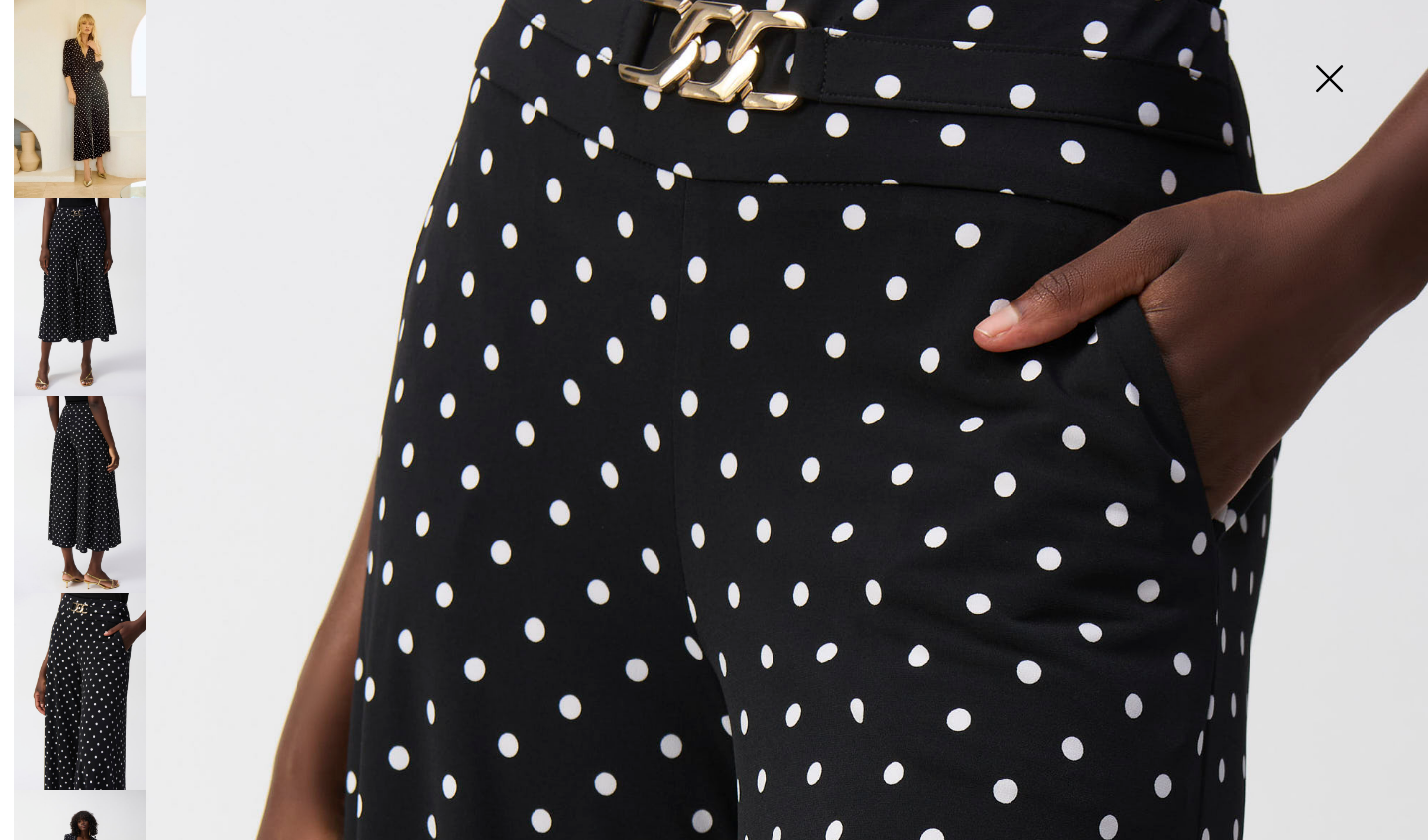 click at bounding box center (714, 960) 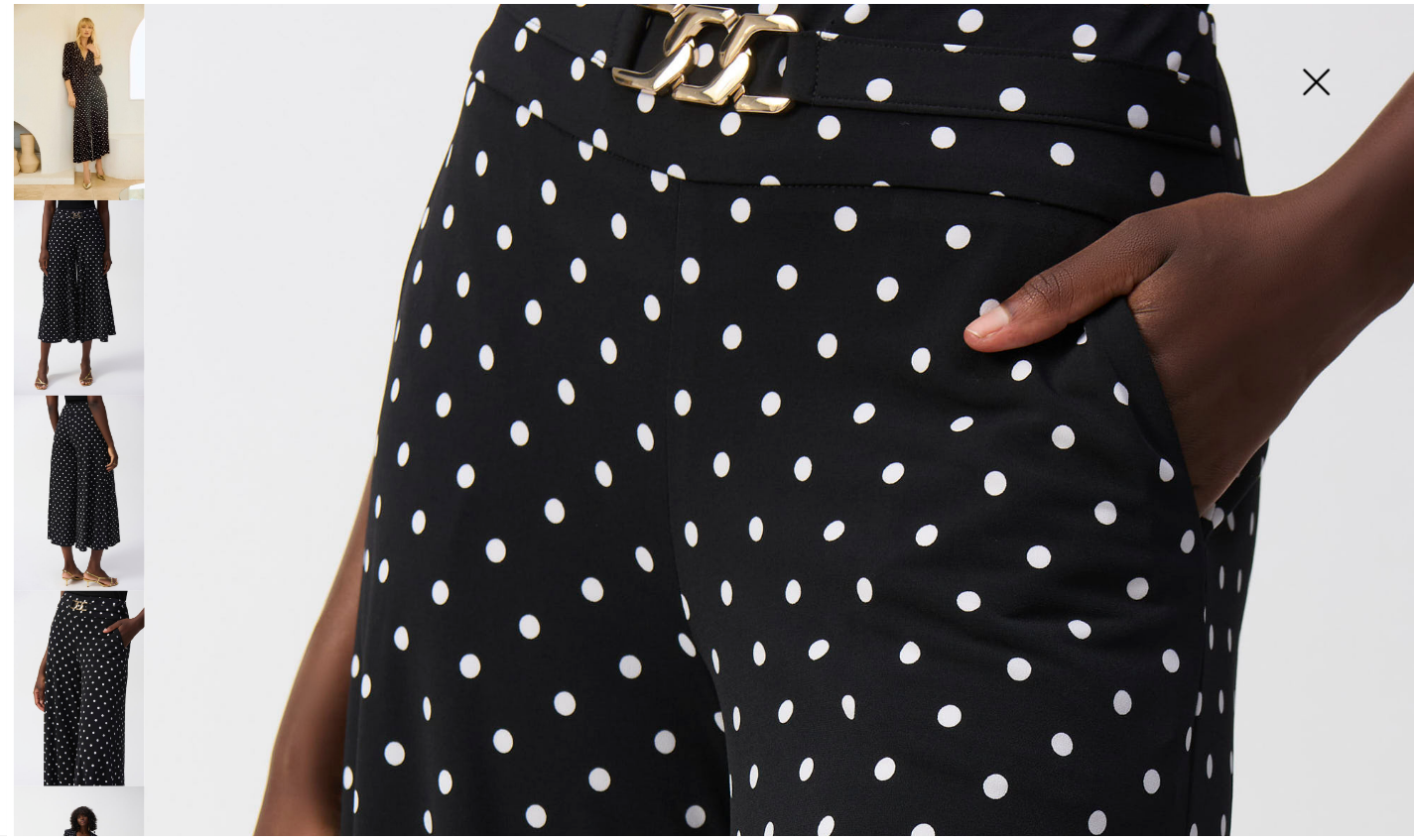 scroll, scrollTop: 819, scrollLeft: 0, axis: vertical 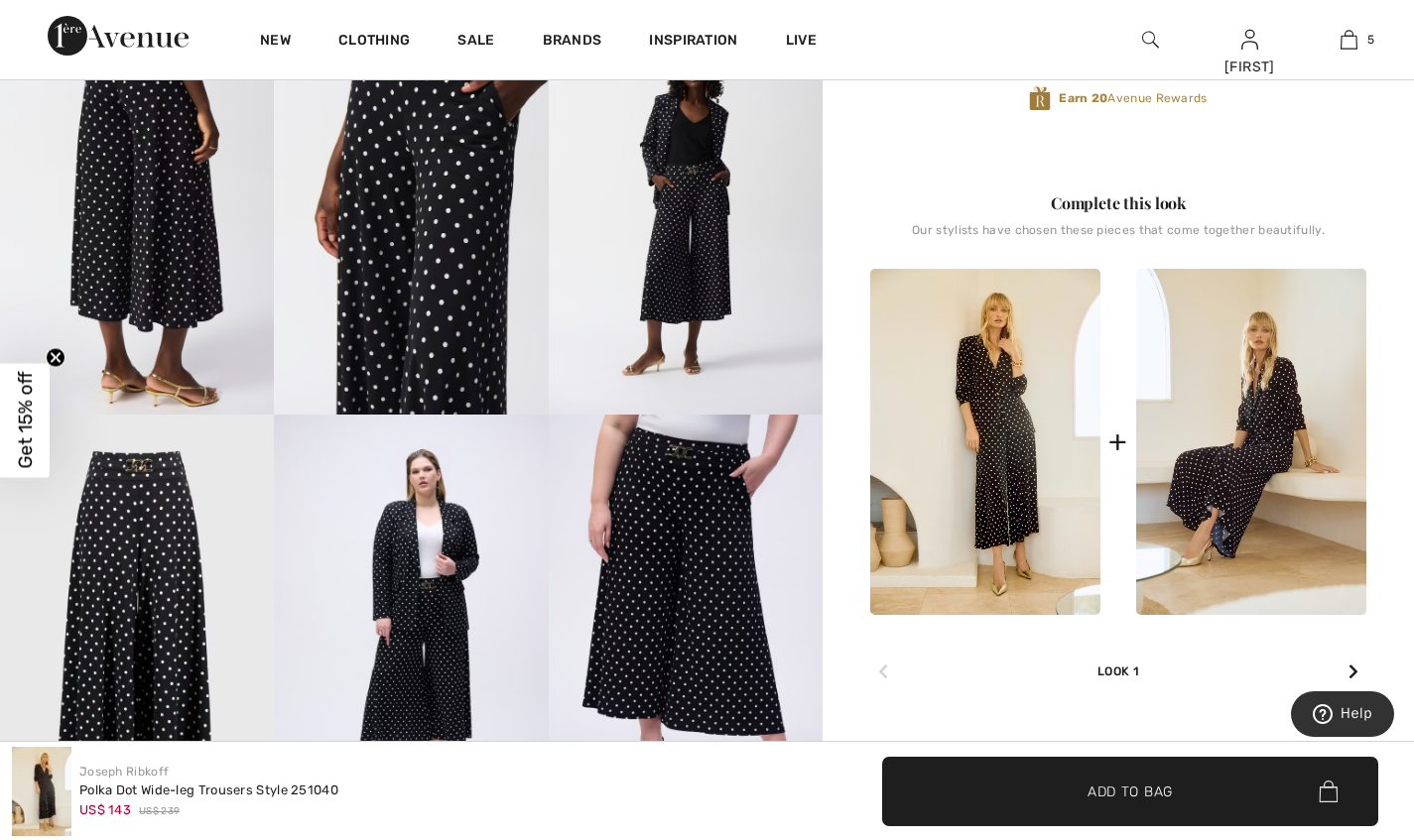 click at bounding box center (137, 620) 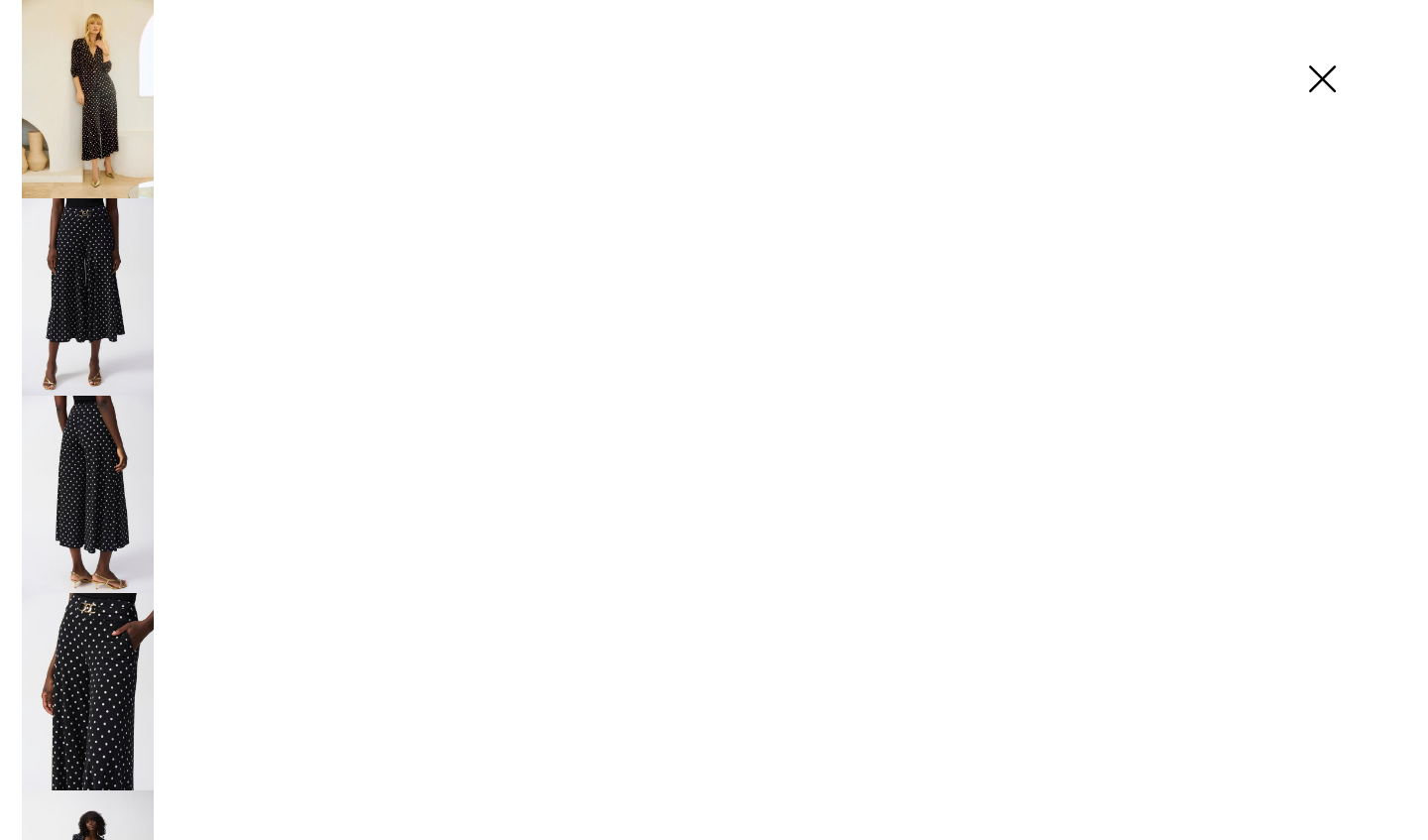 scroll, scrollTop: 831, scrollLeft: 0, axis: vertical 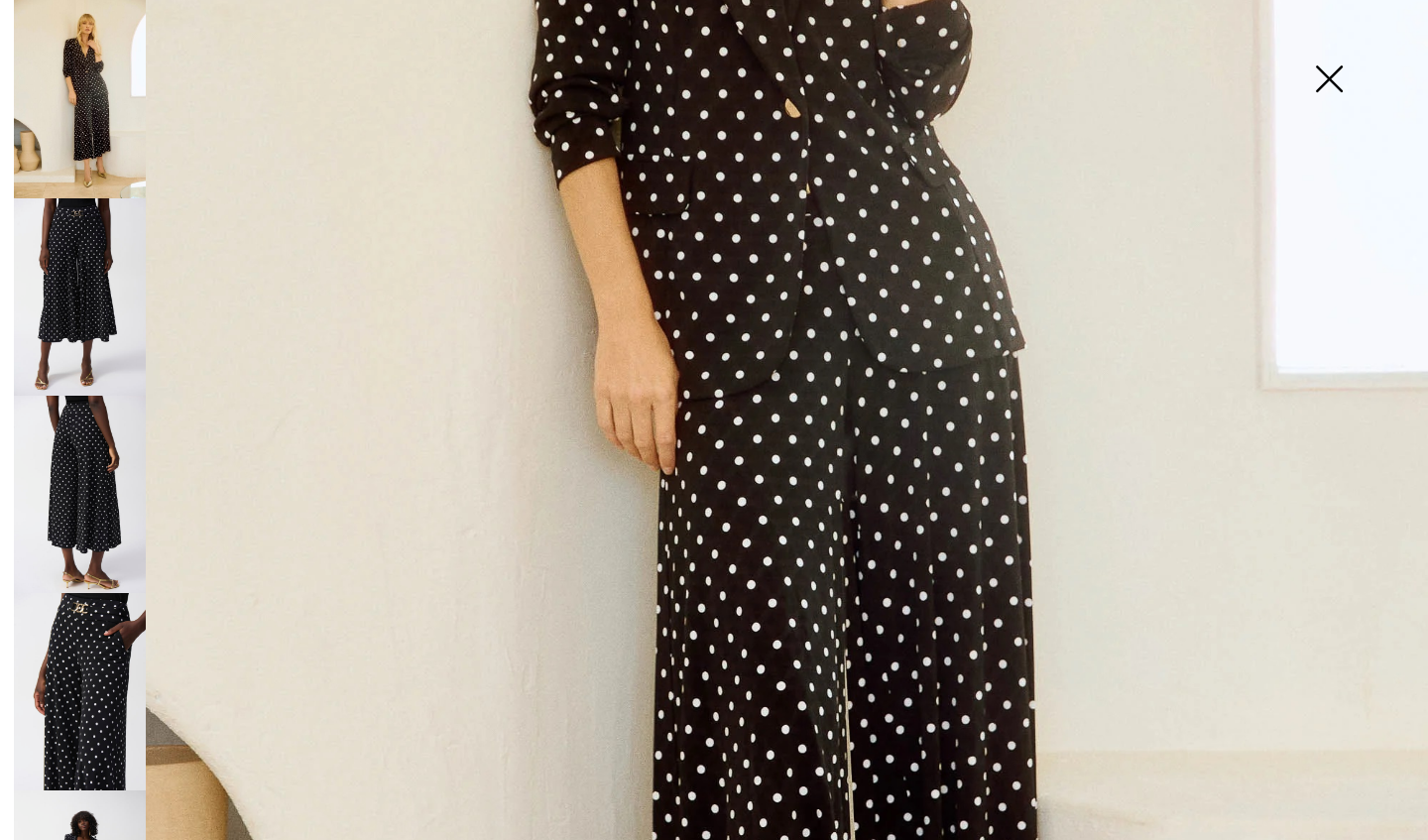 click at bounding box center [79, 691] 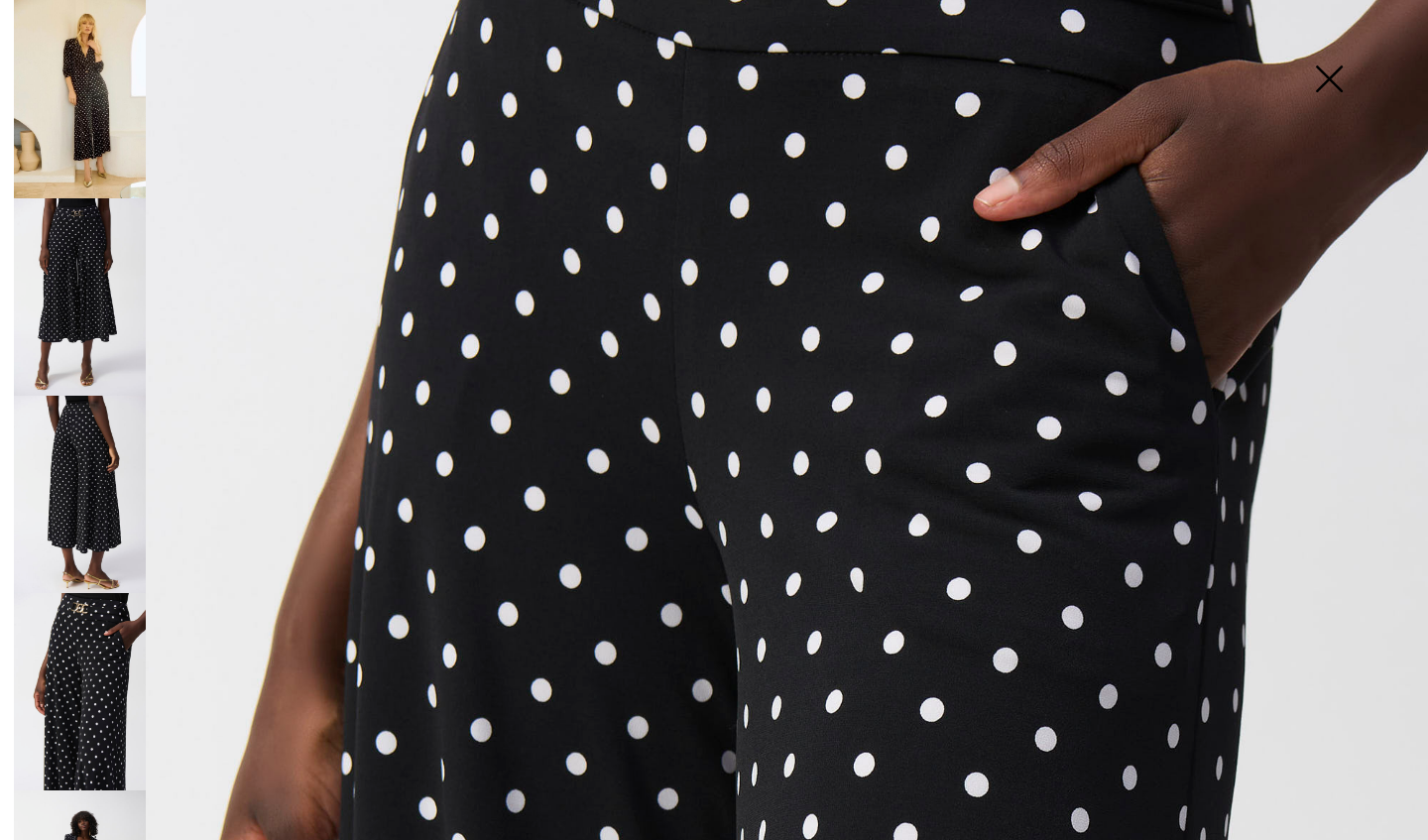 scroll, scrollTop: 0, scrollLeft: 0, axis: both 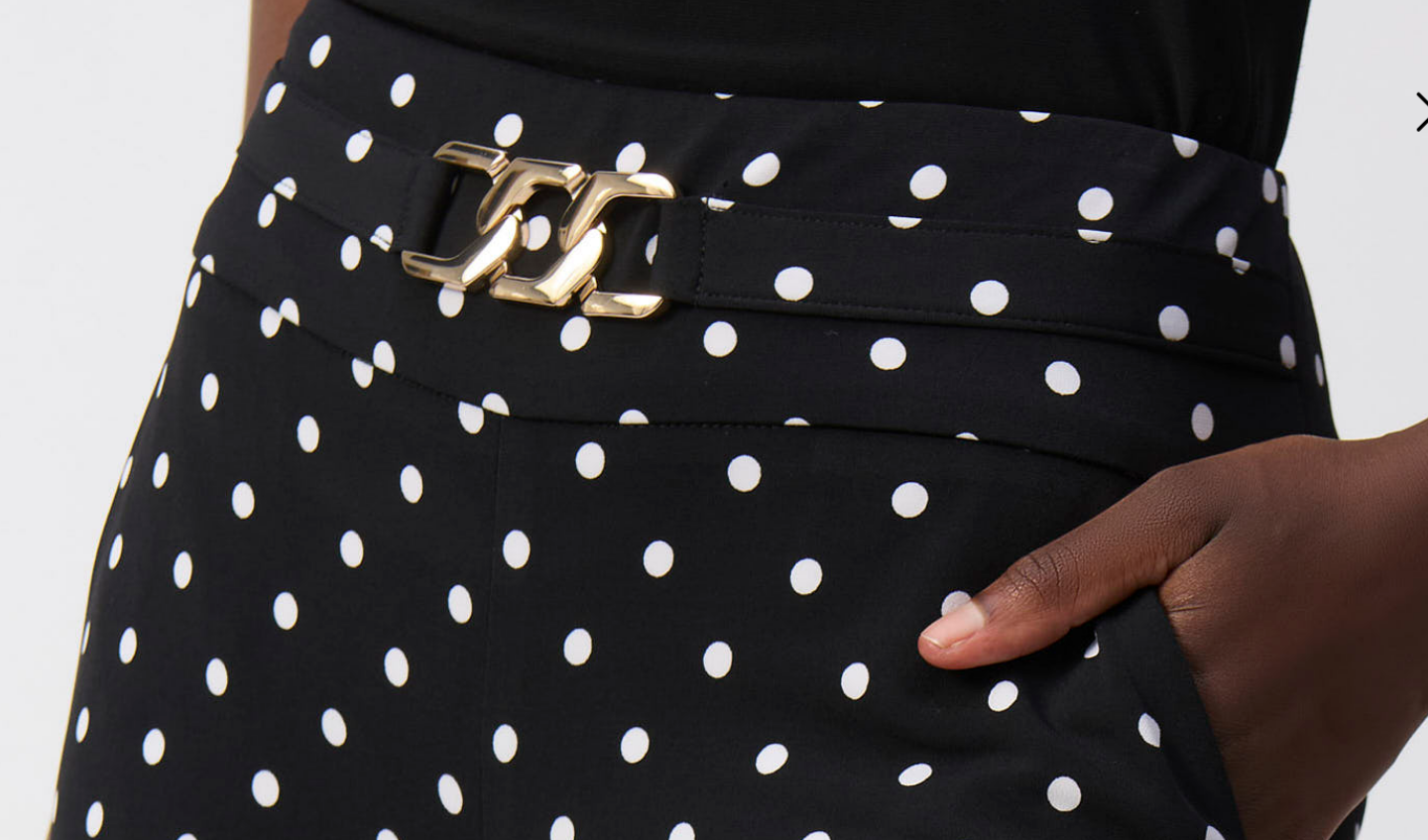 click at bounding box center [1329, 80] 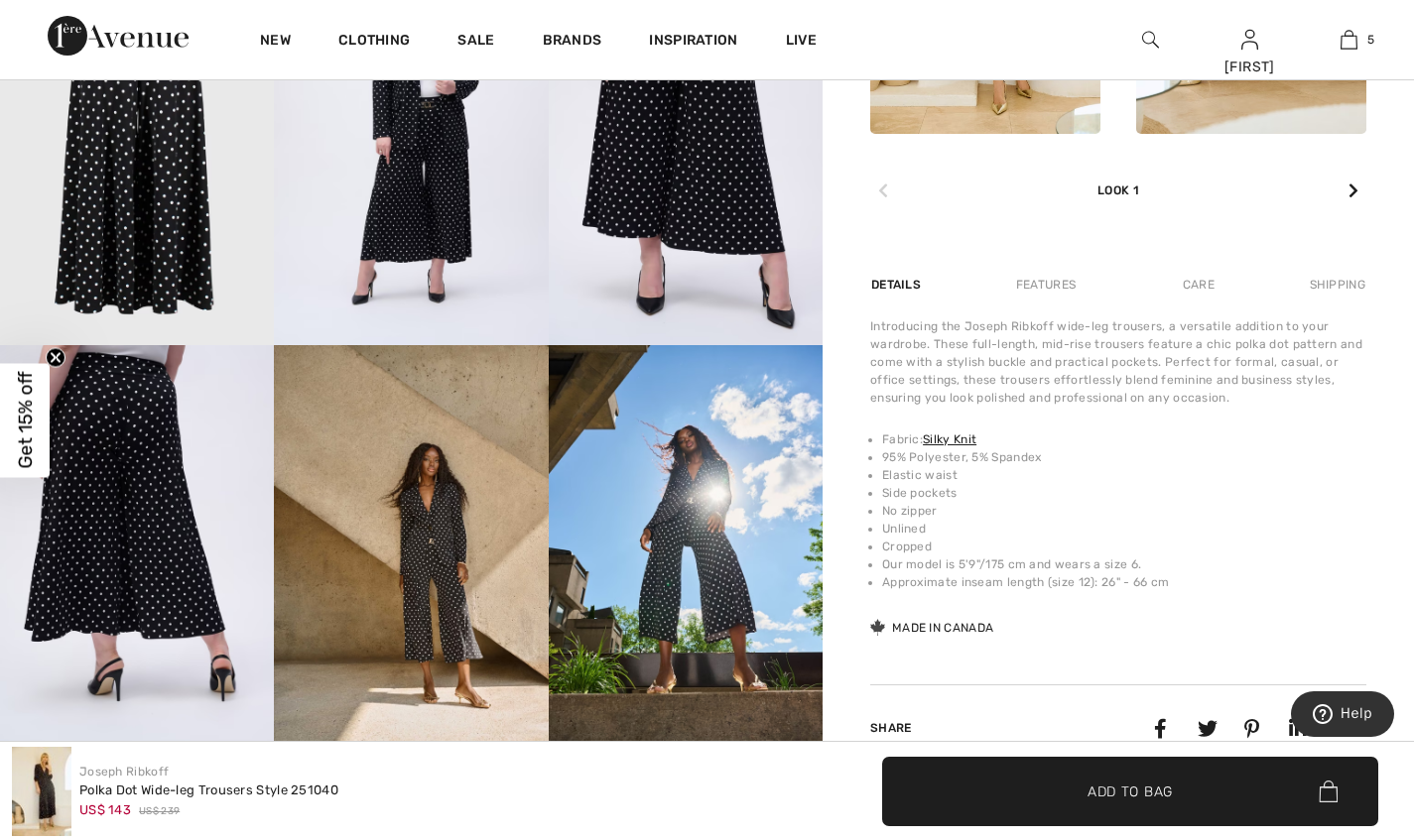 scroll, scrollTop: 1301, scrollLeft: 0, axis: vertical 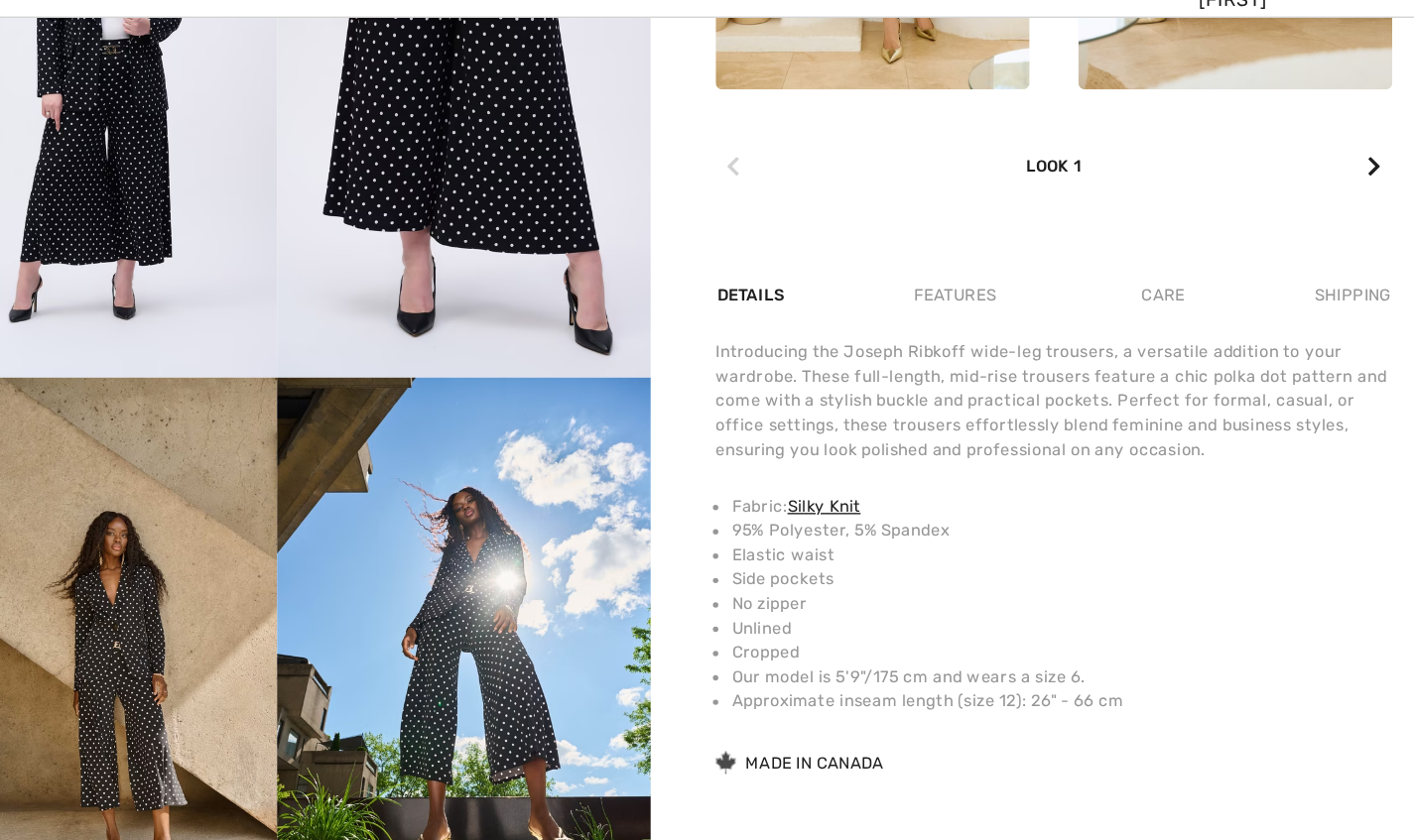 click at bounding box center (411, 549) 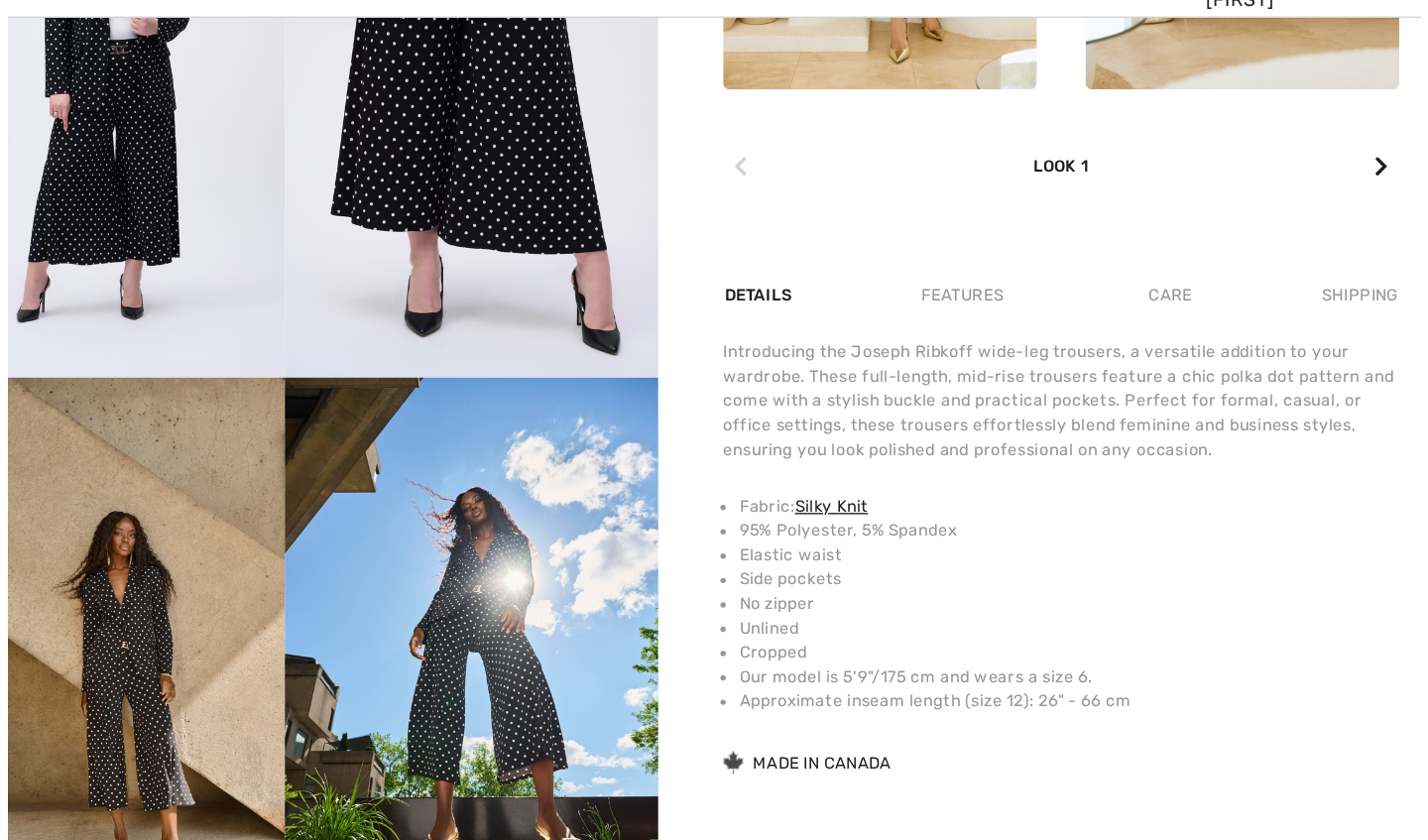 scroll, scrollTop: 1321, scrollLeft: 0, axis: vertical 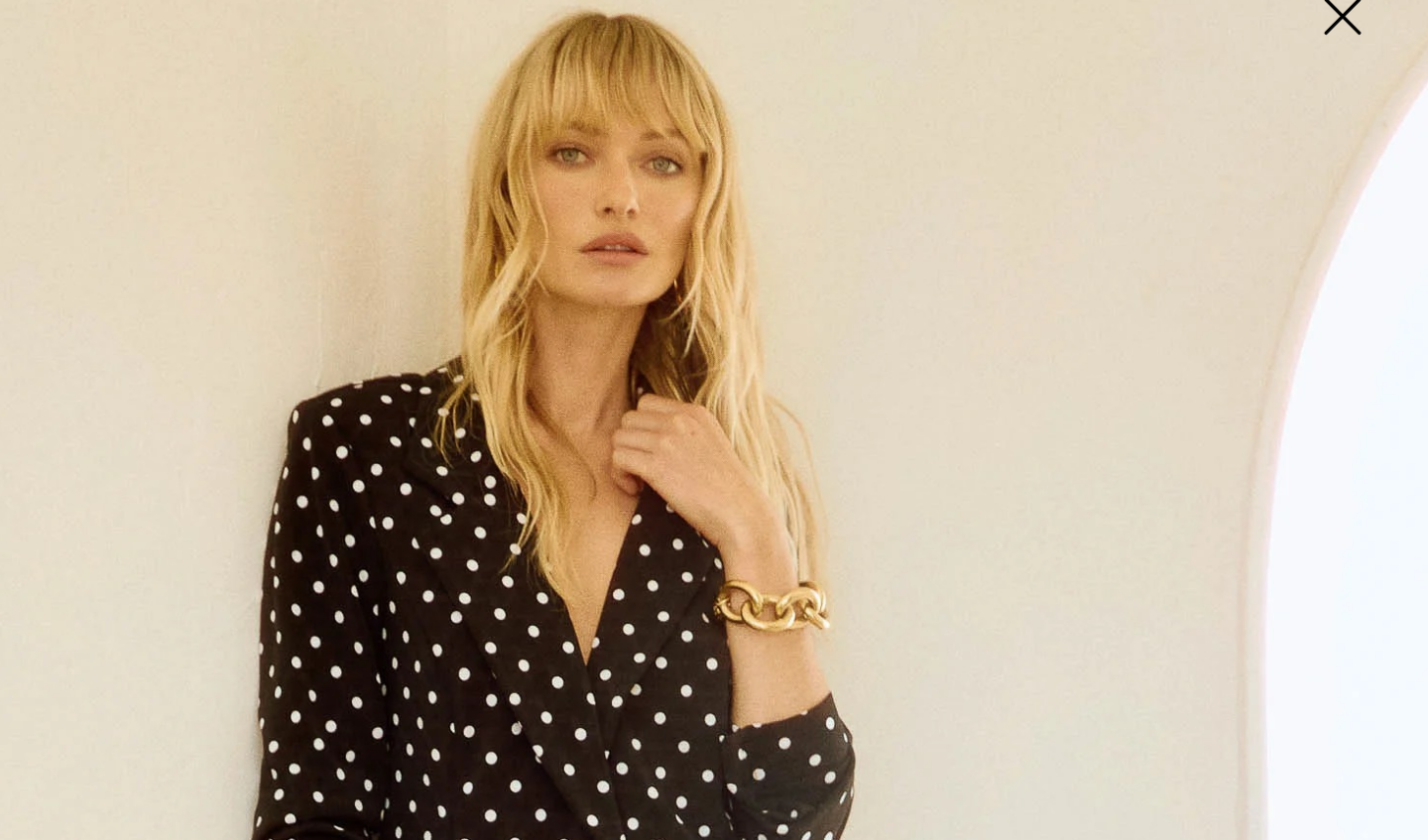 click at bounding box center [1329, 80] 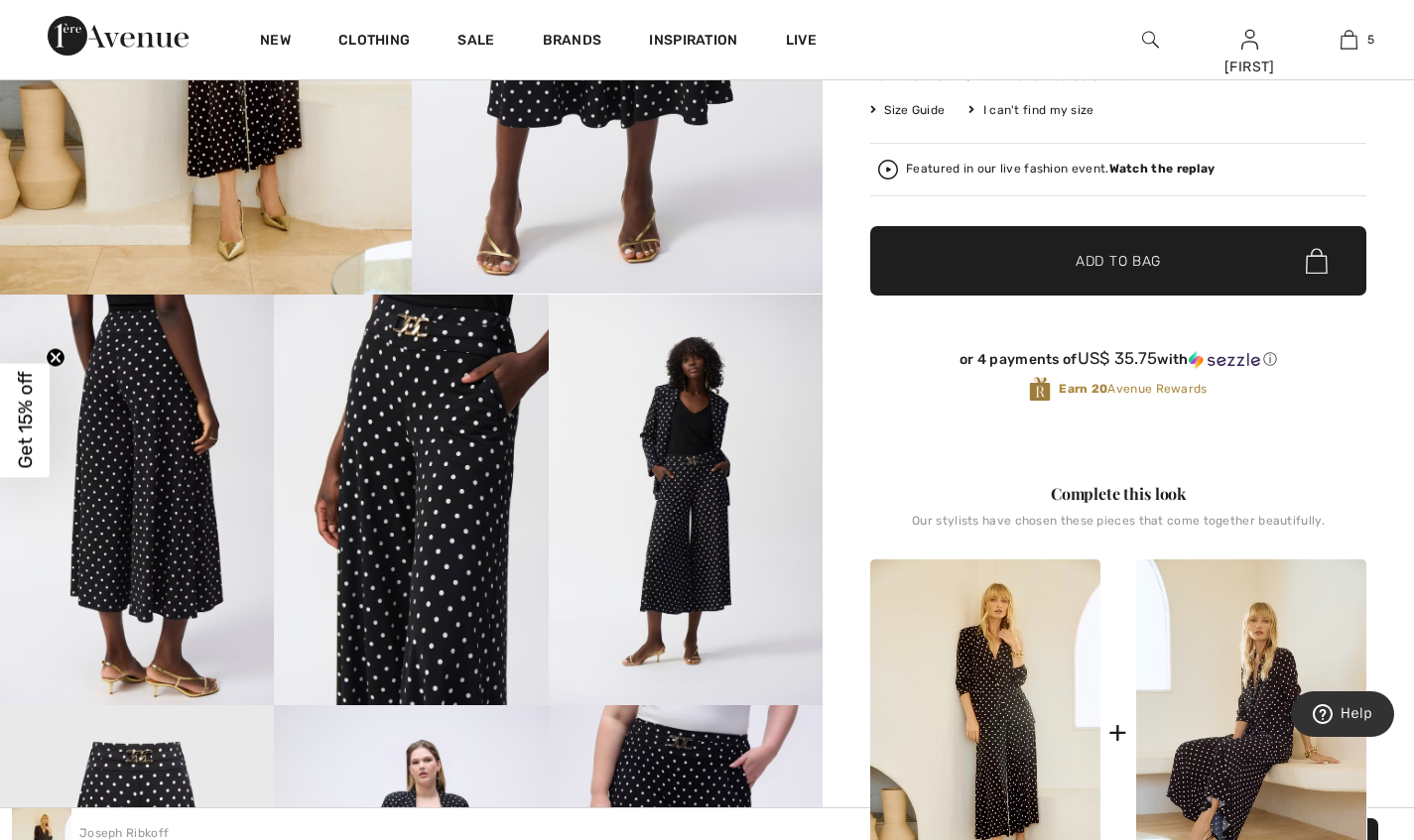scroll, scrollTop: 0, scrollLeft: 0, axis: both 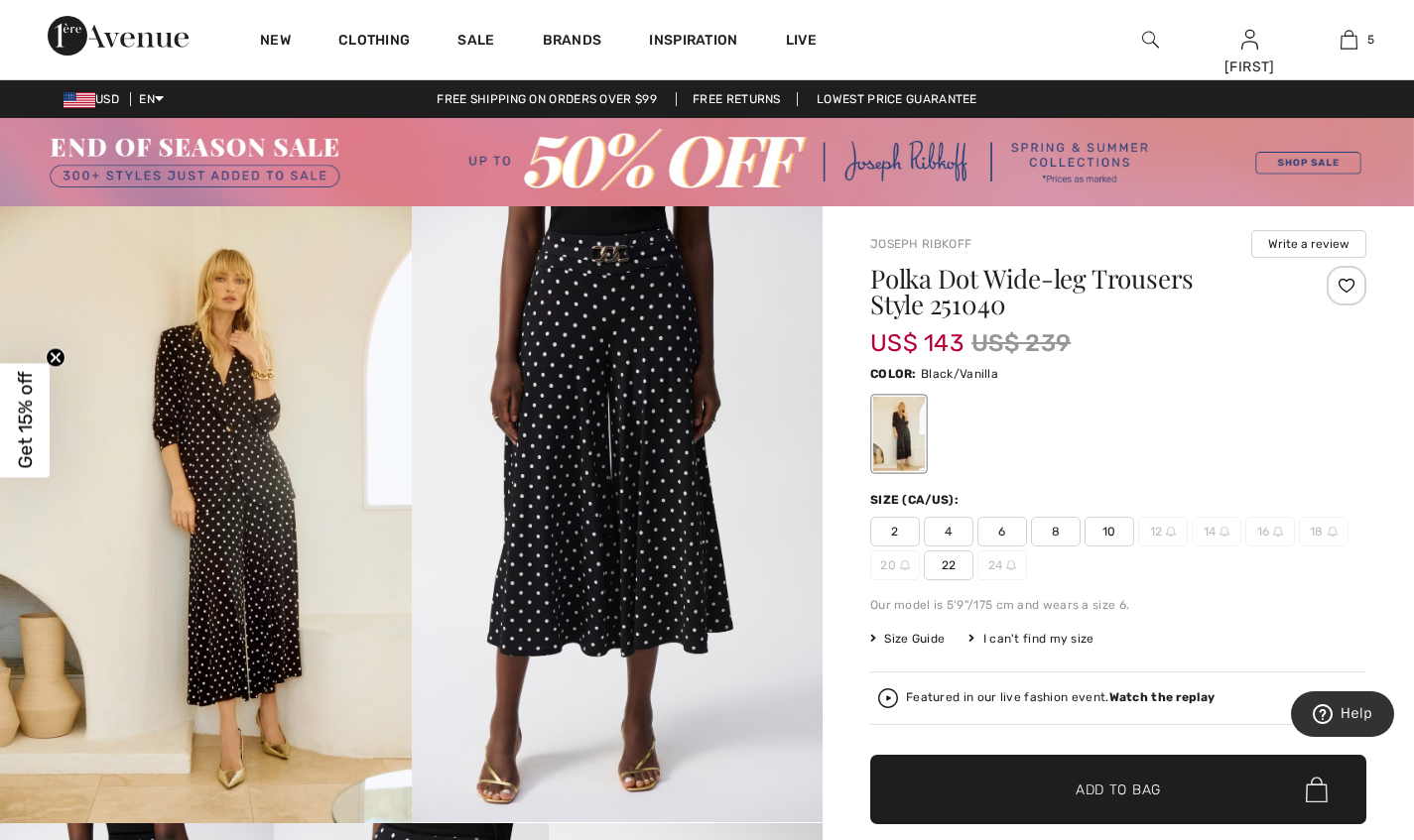 click at bounding box center [1150, 40] 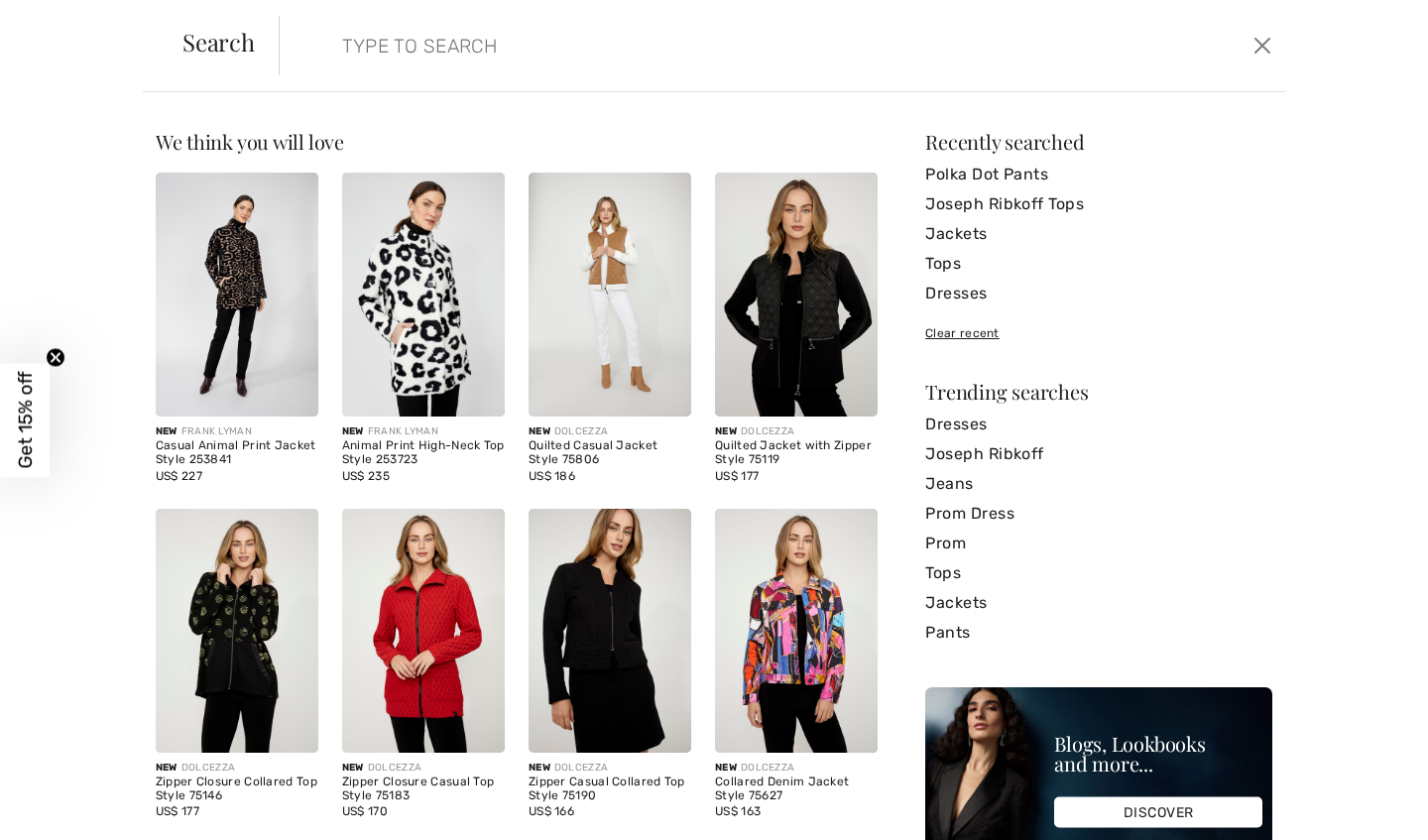 click on "Polka Dot Pants" at bounding box center (1099, 175) 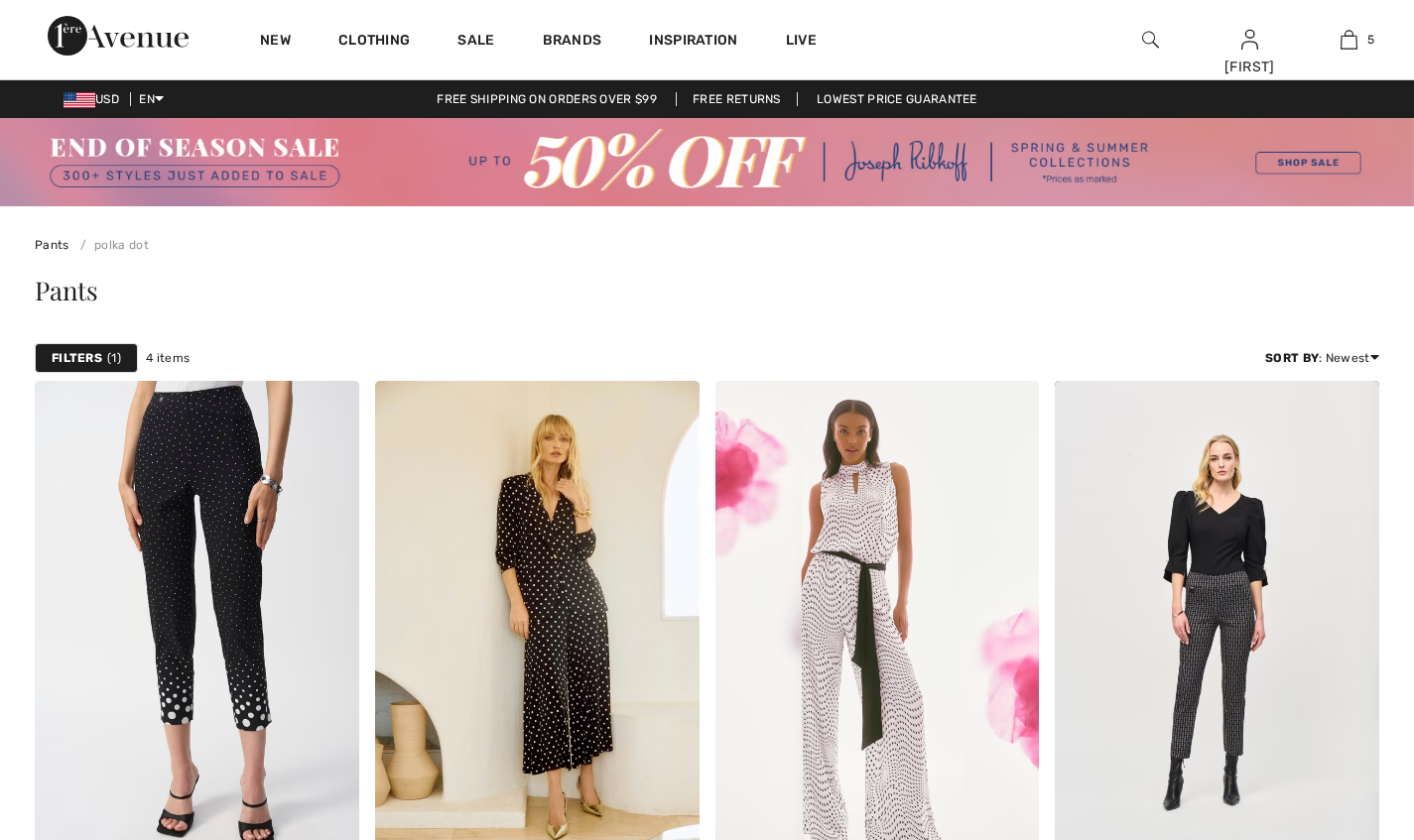 scroll, scrollTop: 0, scrollLeft: 0, axis: both 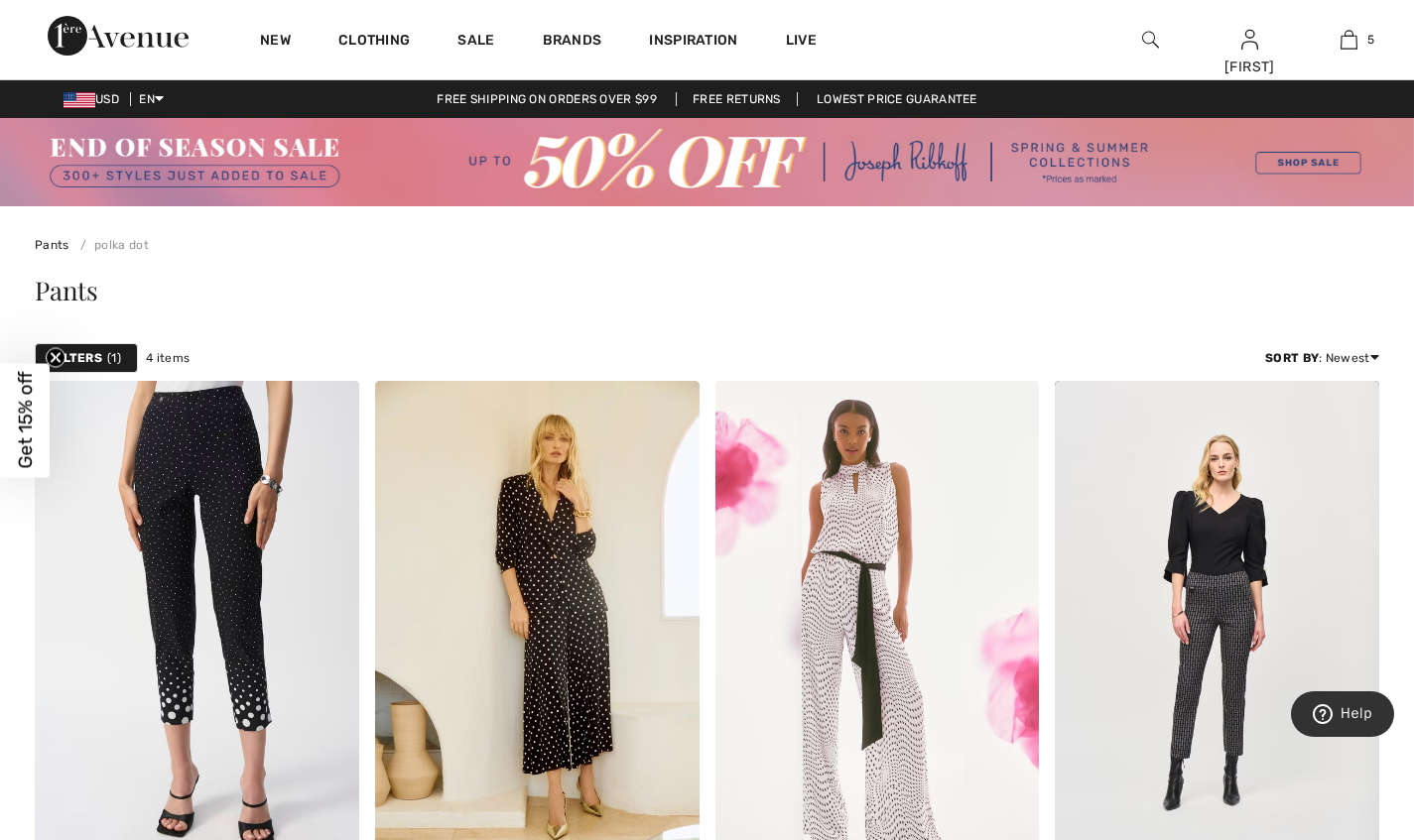 click at bounding box center [1349, 40] 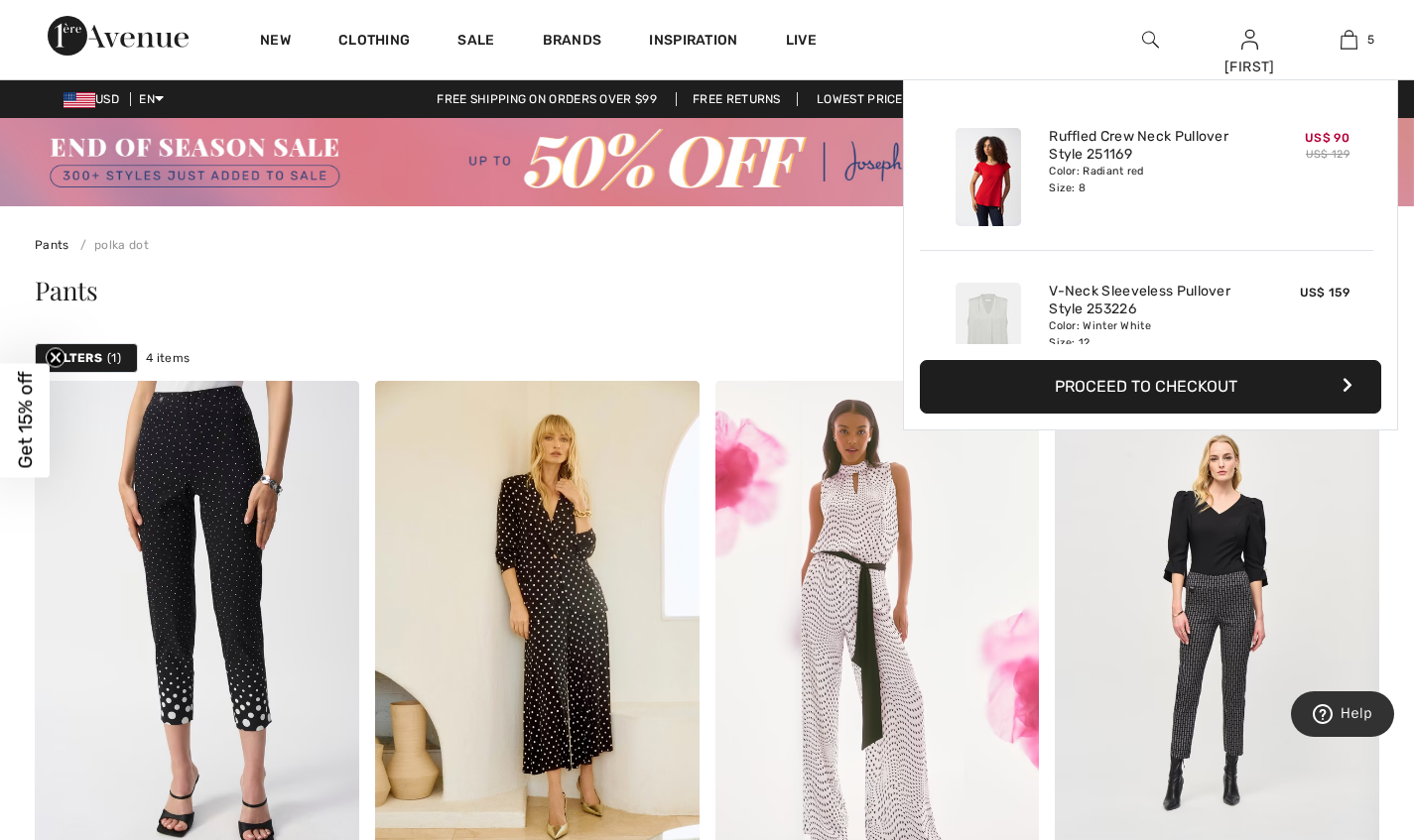 click on "Proceed to Checkout" at bounding box center [1150, 387] 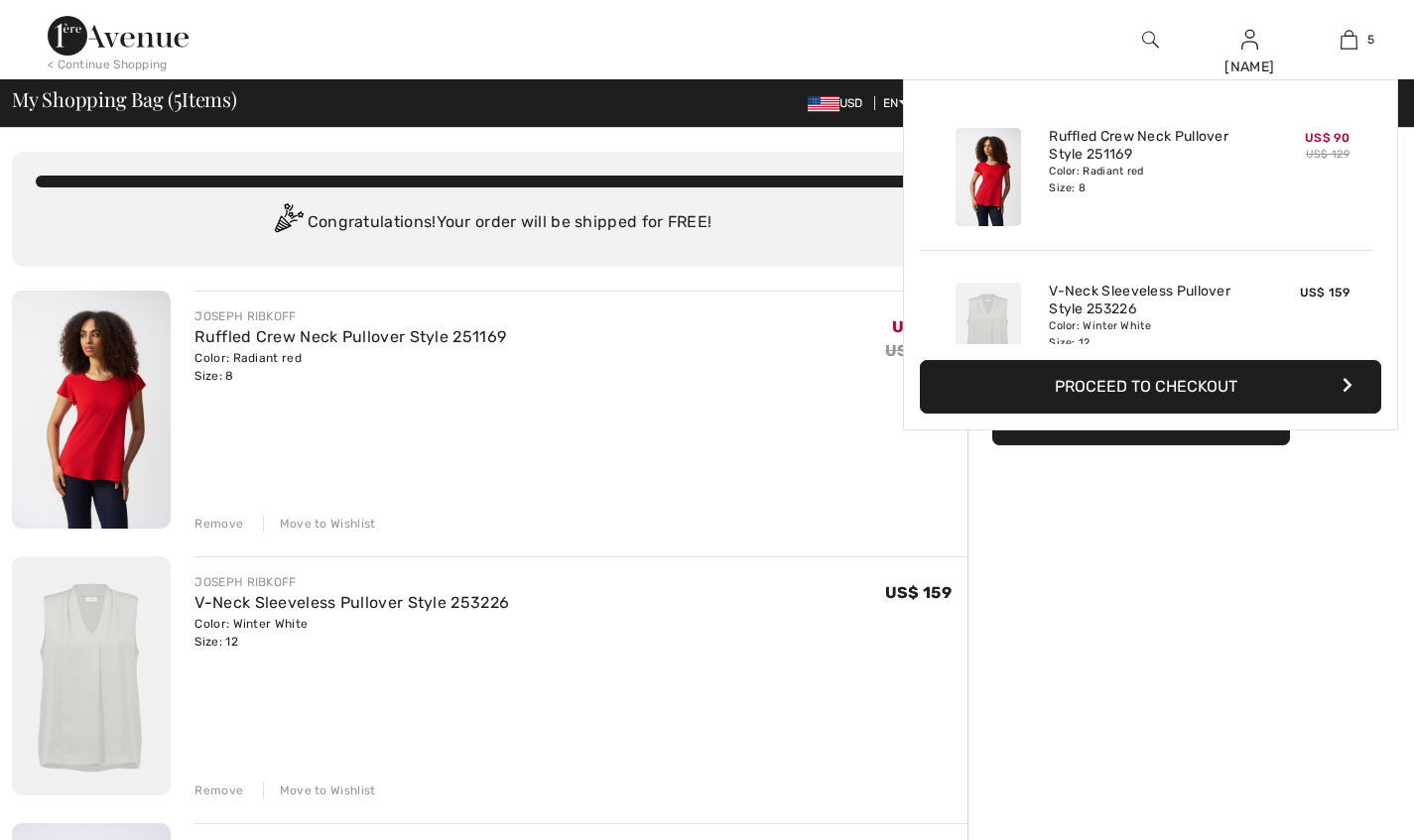 scroll, scrollTop: 0, scrollLeft: 0, axis: both 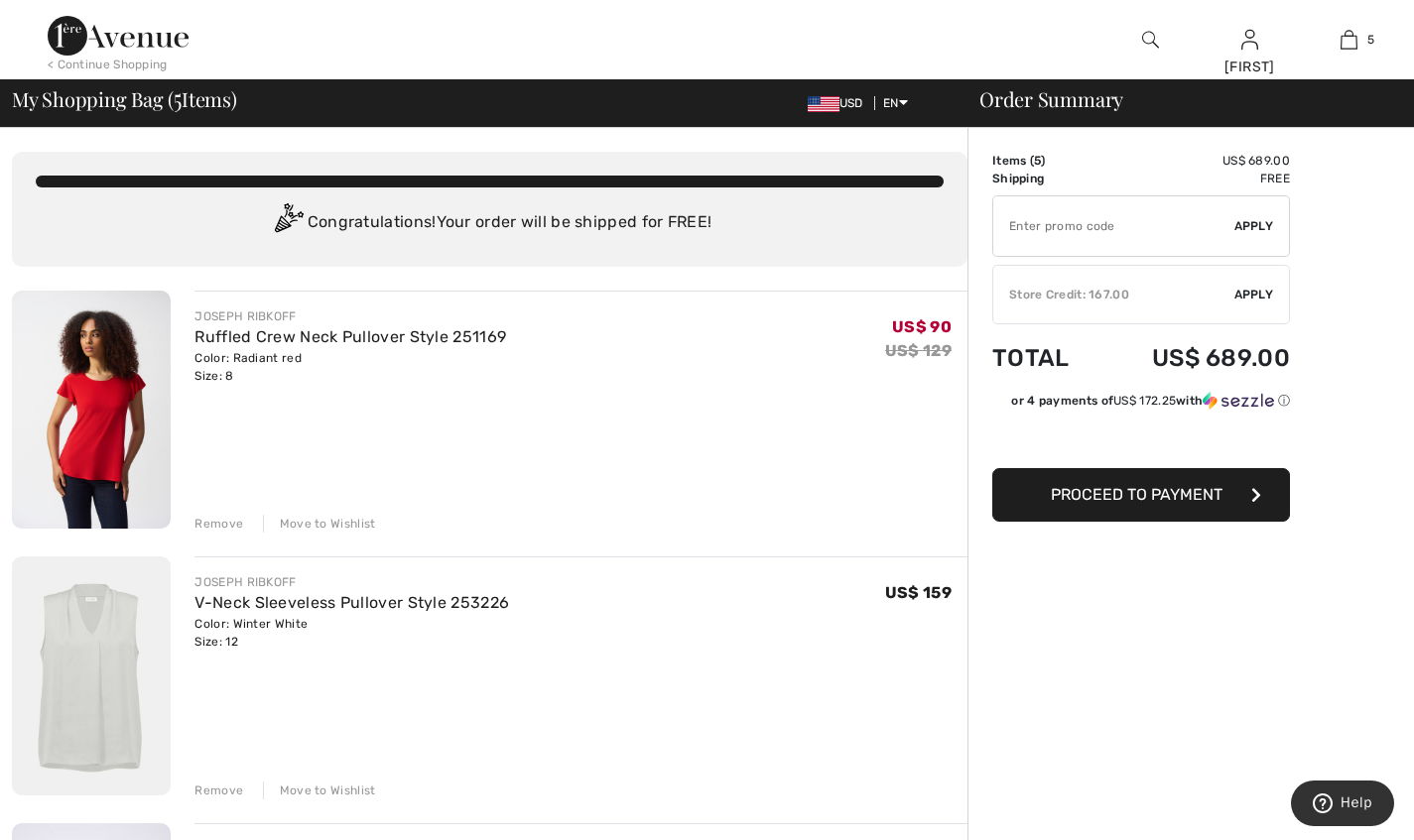 click on "Remove" at bounding box center (218, 524) 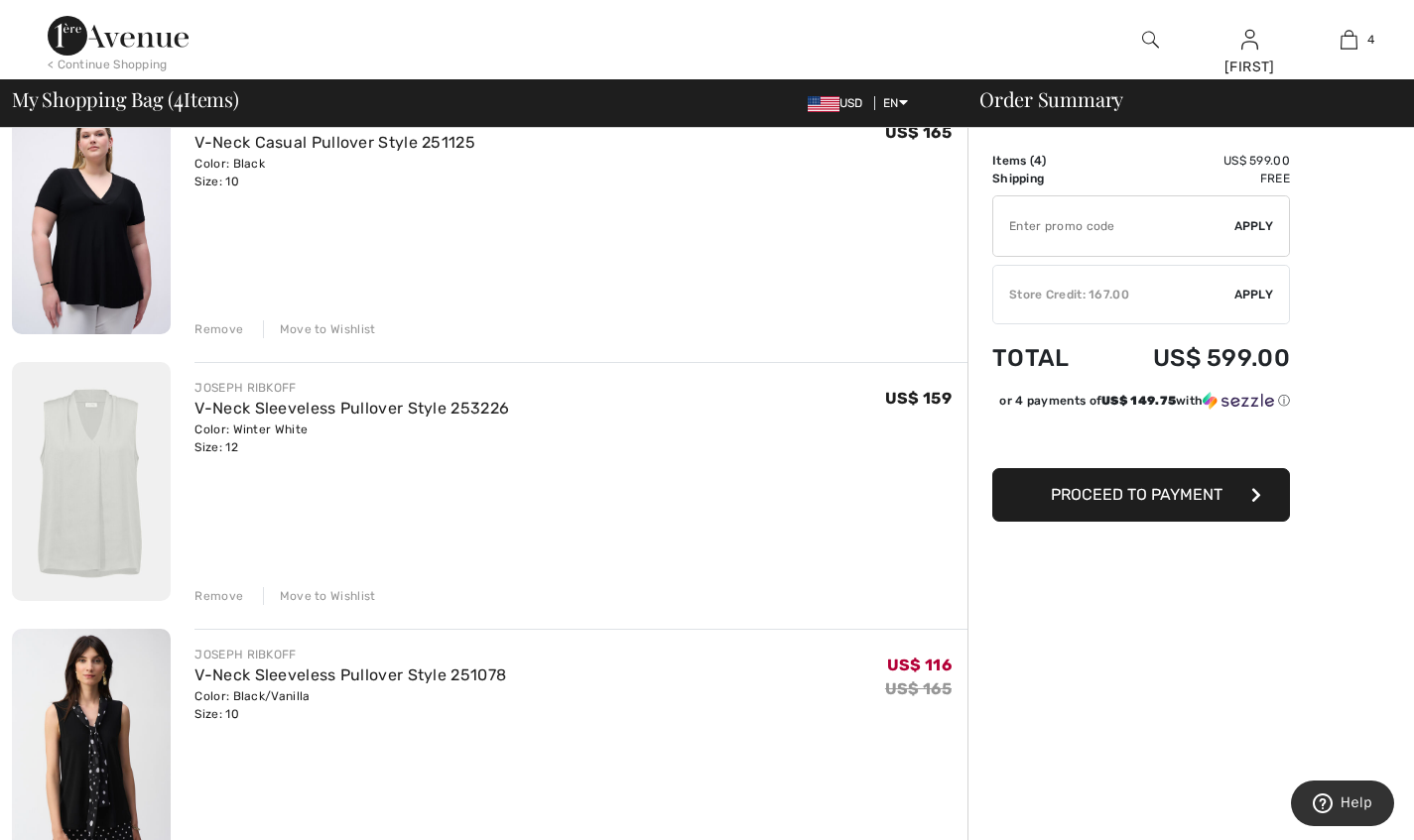 scroll, scrollTop: 461, scrollLeft: 0, axis: vertical 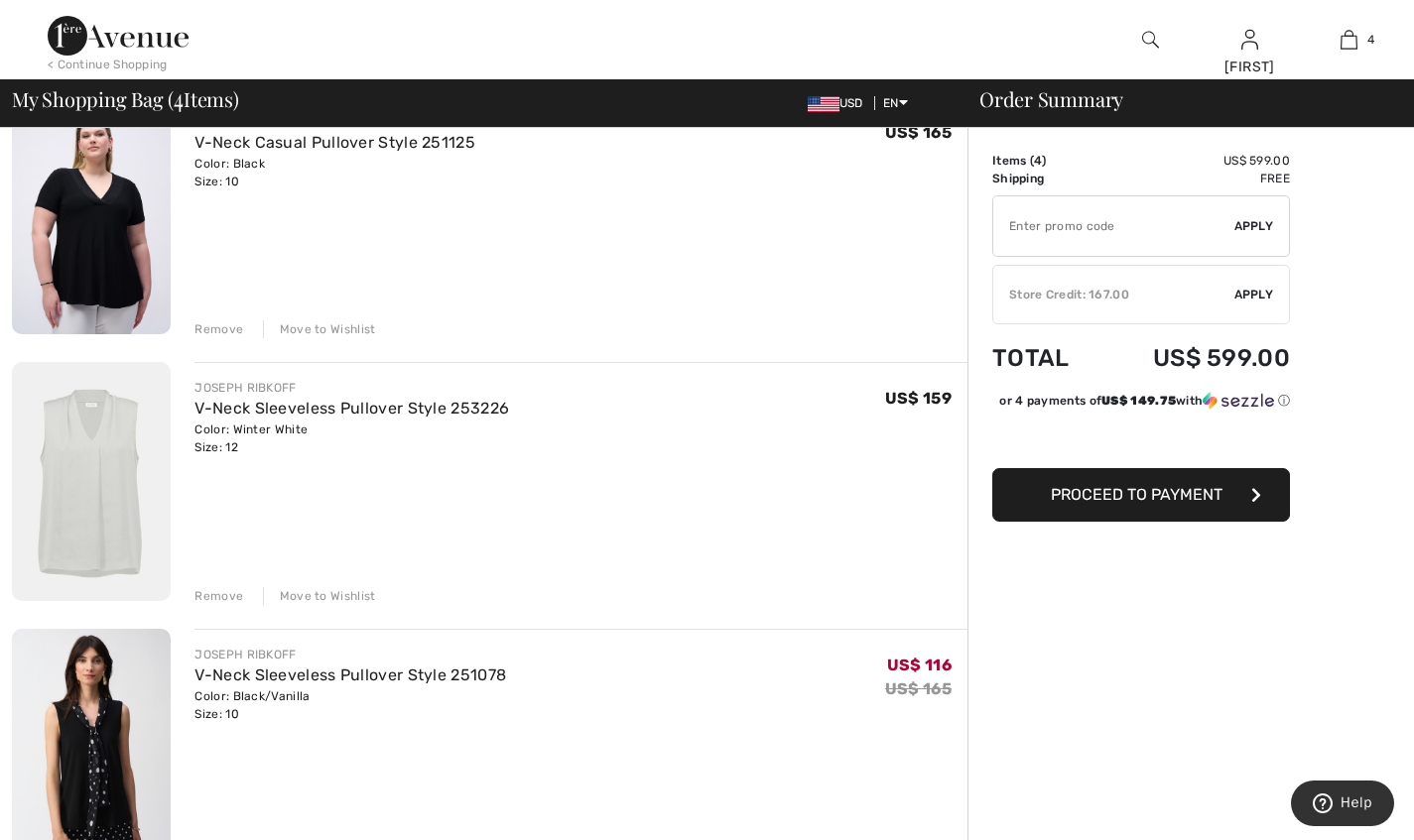 click on "Remove" at bounding box center [218, 596] 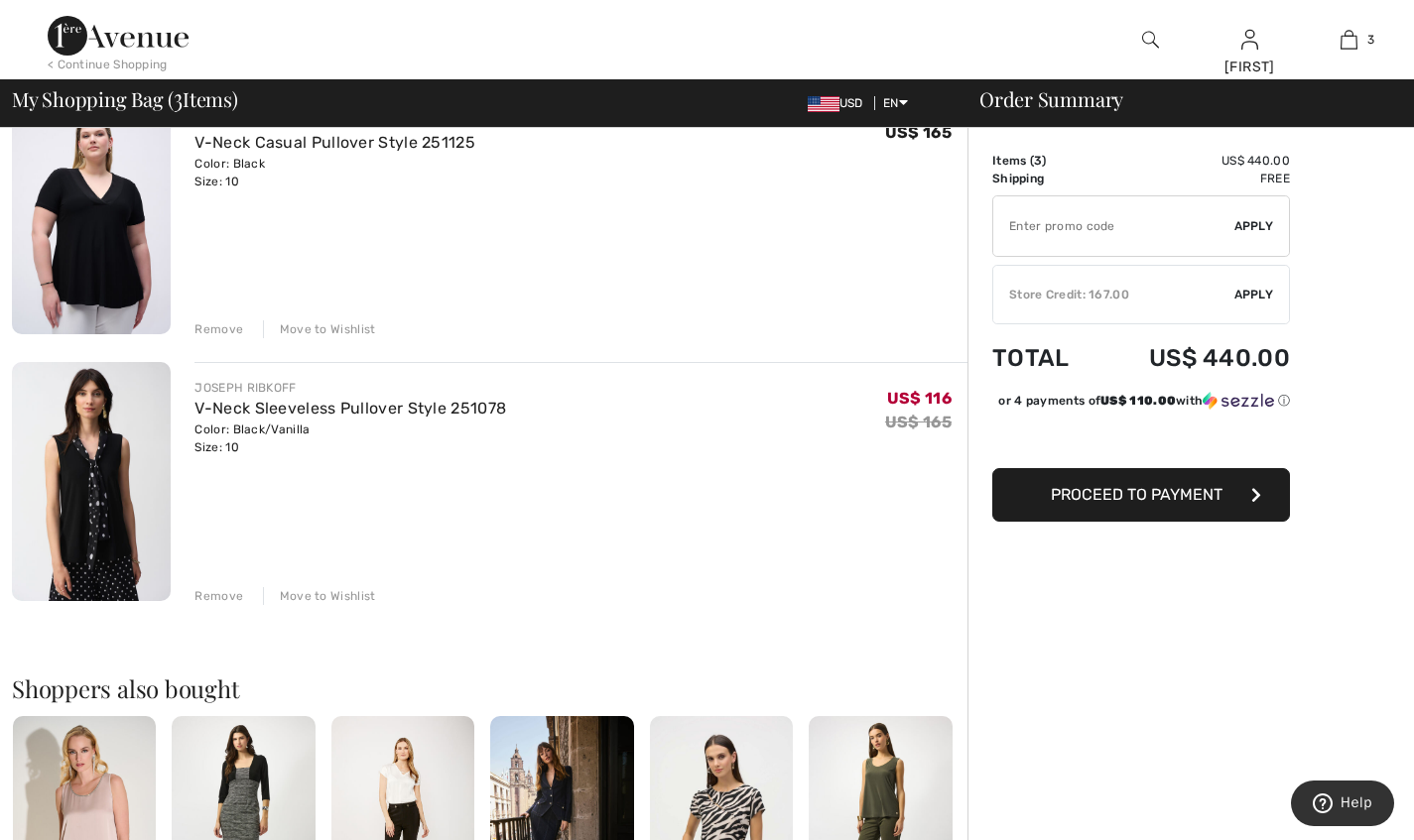 click on "Remove" at bounding box center [218, 329] 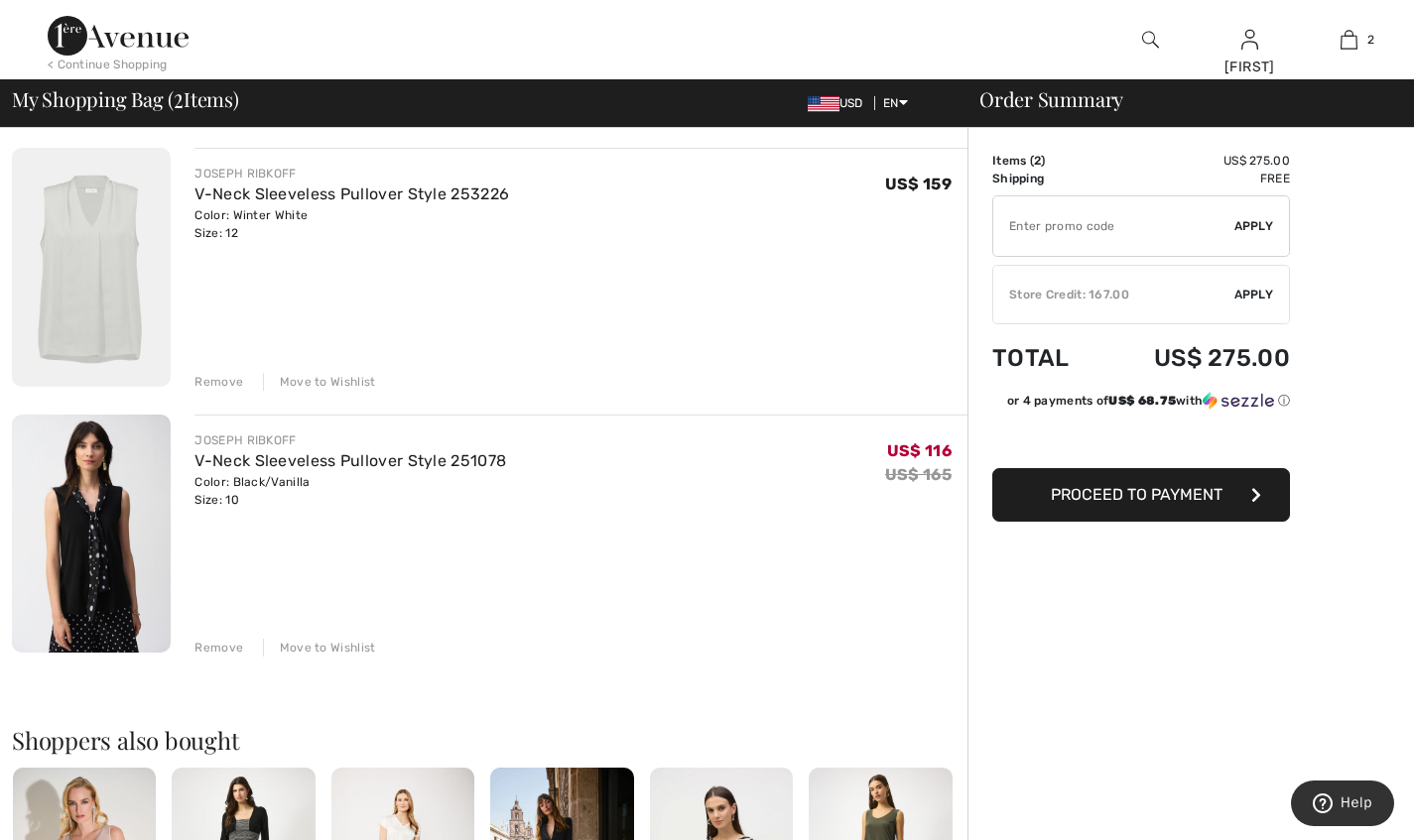 scroll, scrollTop: 65, scrollLeft: 0, axis: vertical 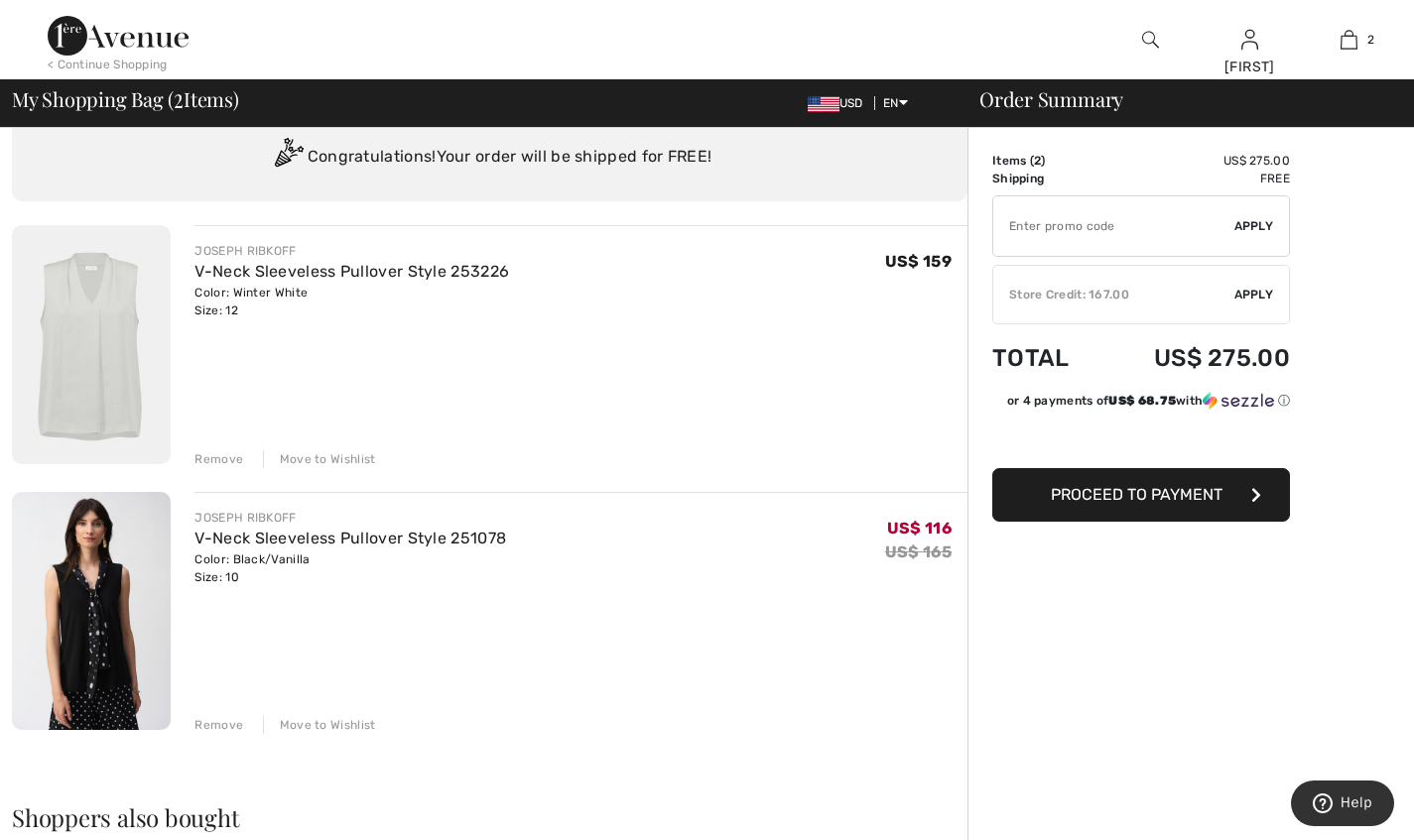 click on "JOSEPH RIBKOFF
V-Neck Sleeveless Pullover Style 253226
Color: Winter White
Size: 12
Final Sale
US$ 159
US$ 159
Remove
Move to Wishlist
JOSEPH RIBKOFF Final Sale" at bounding box center (489, 884) 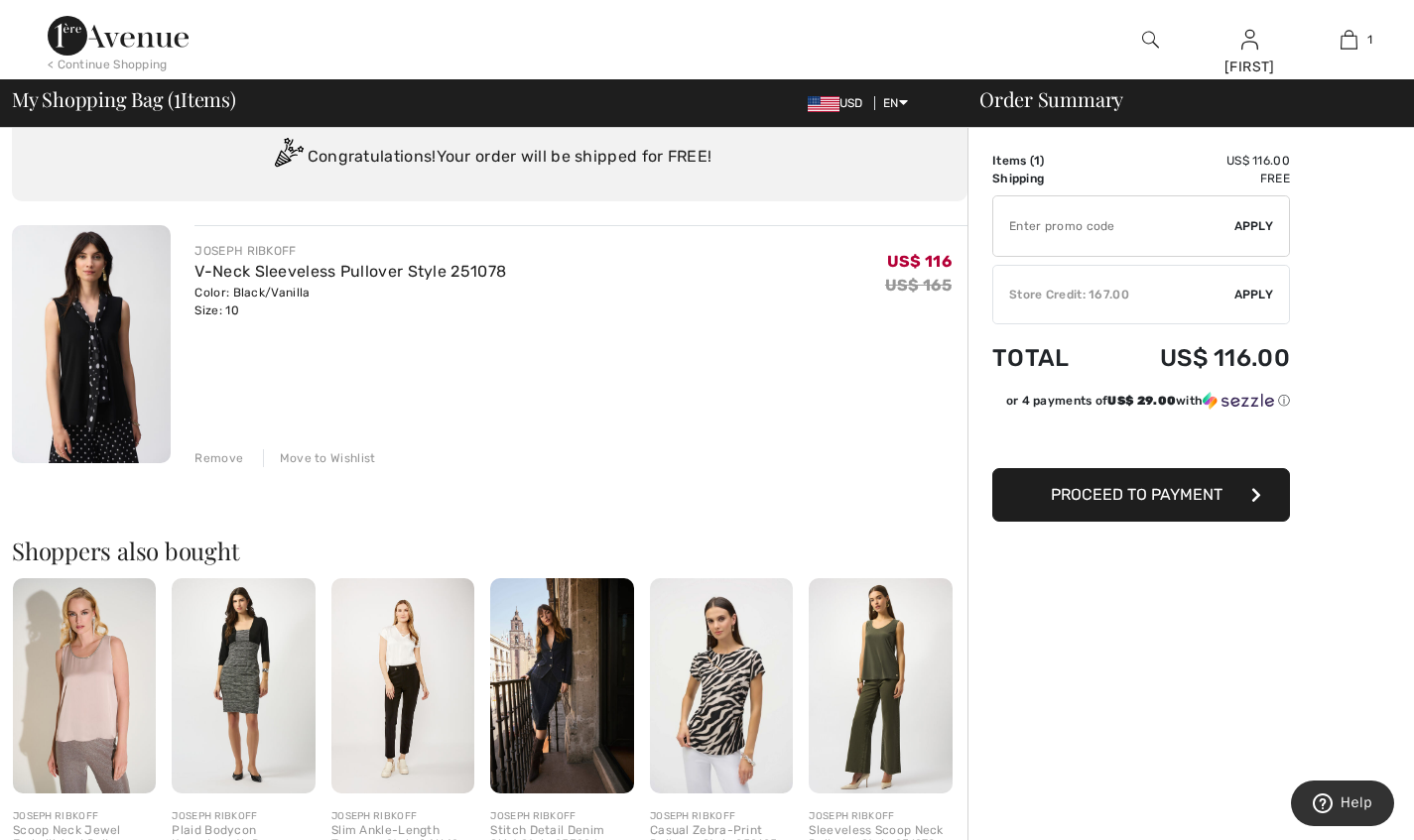 click at bounding box center (91, 344) 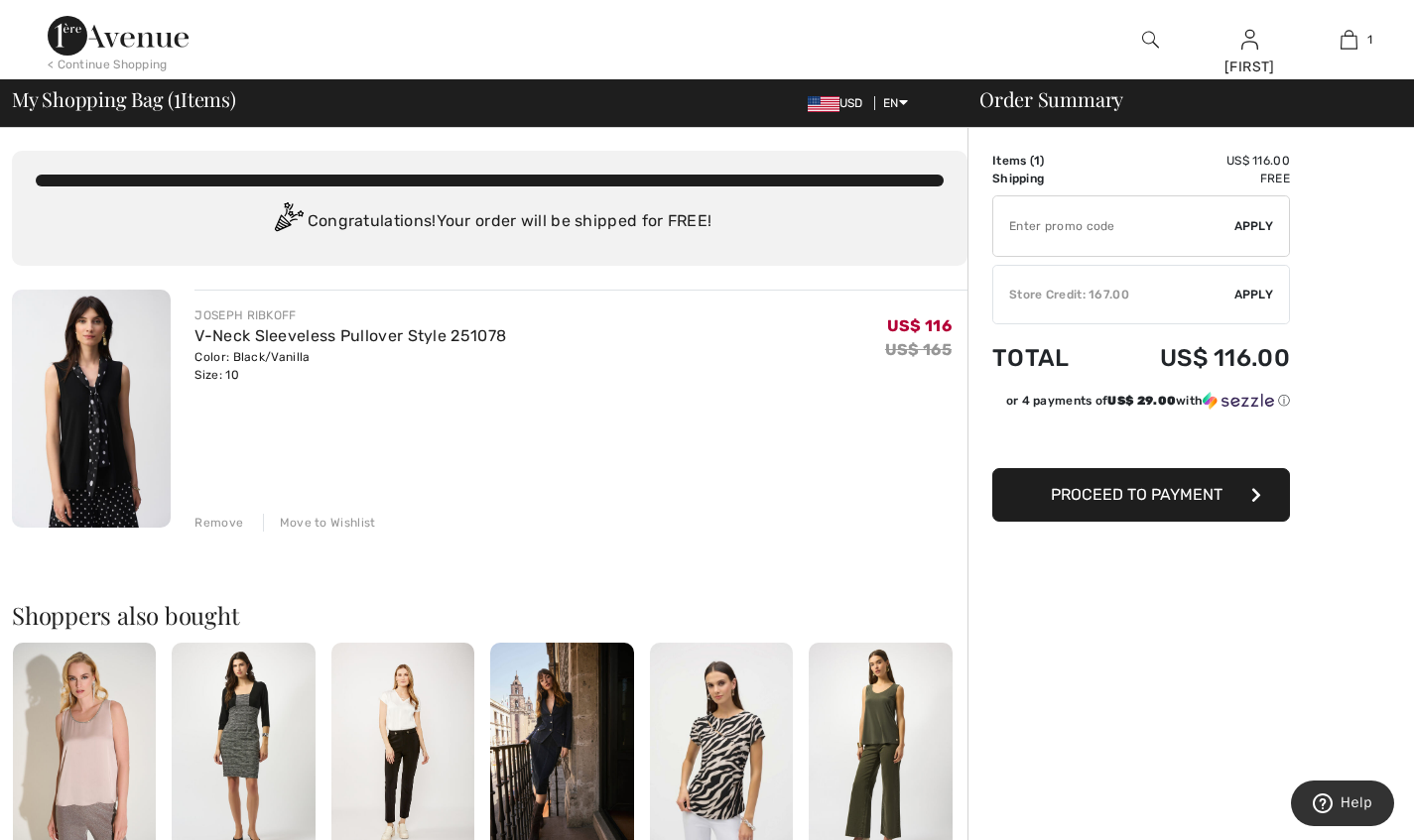 scroll, scrollTop: 8, scrollLeft: 0, axis: vertical 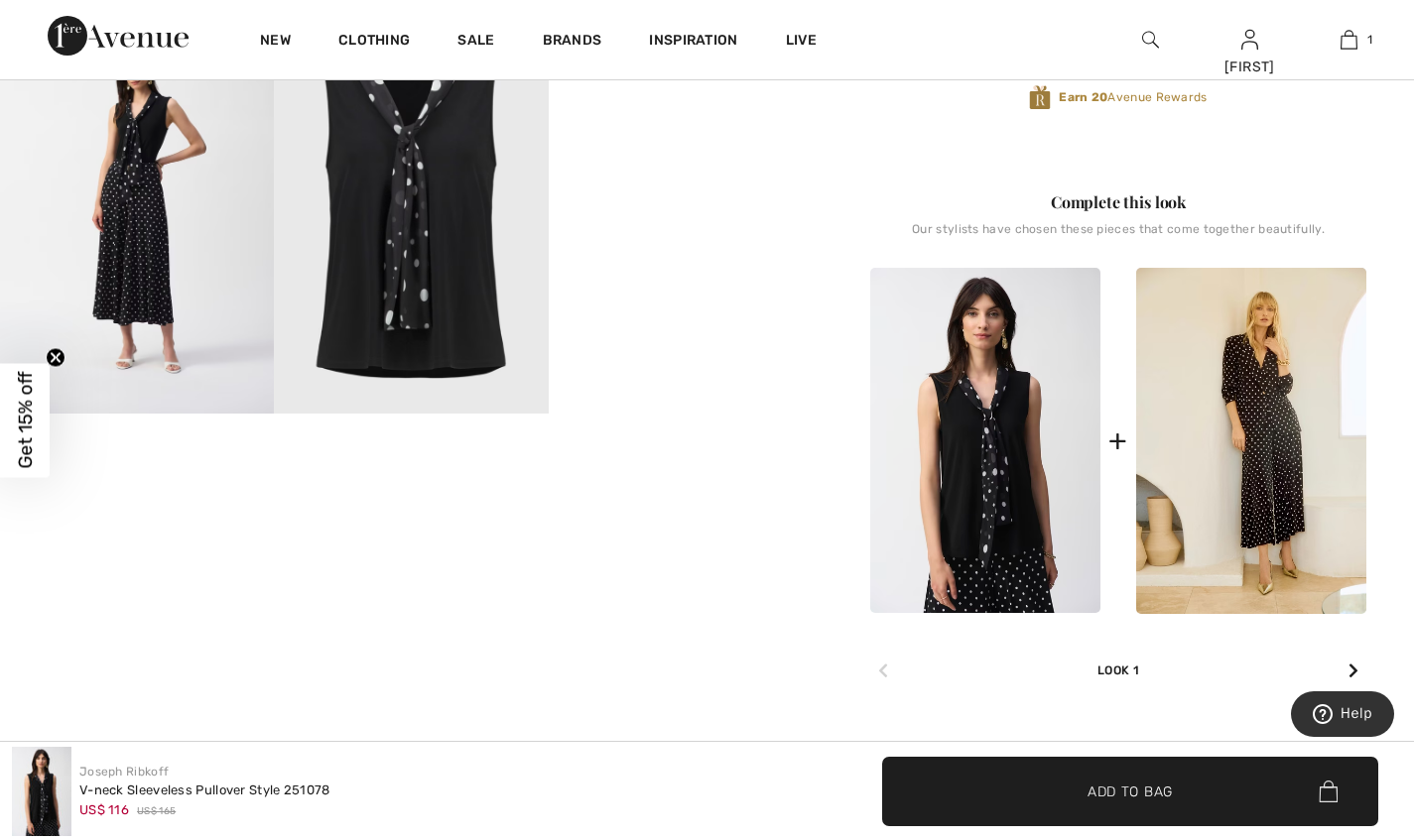click at bounding box center [137, 208] 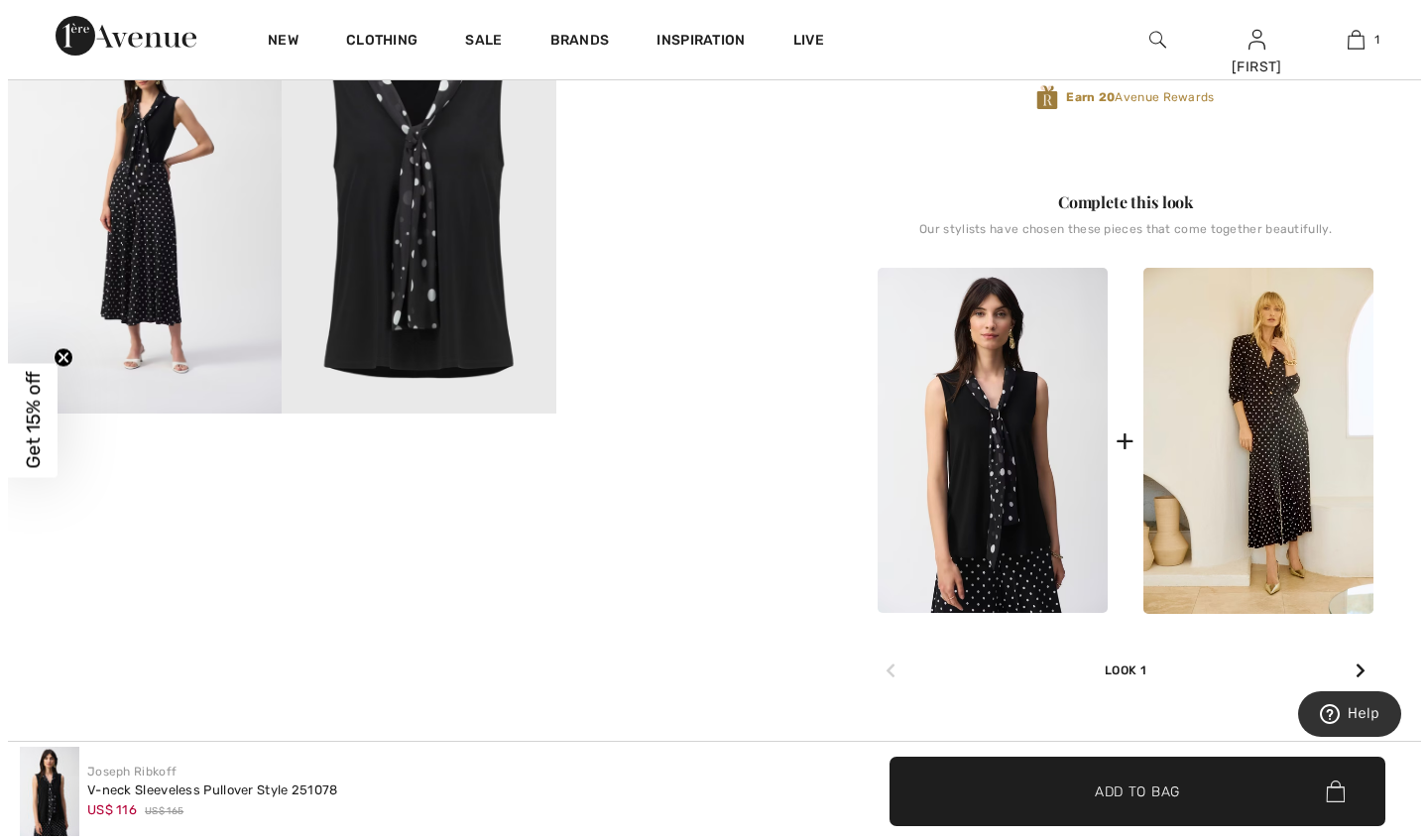scroll, scrollTop: 832, scrollLeft: 0, axis: vertical 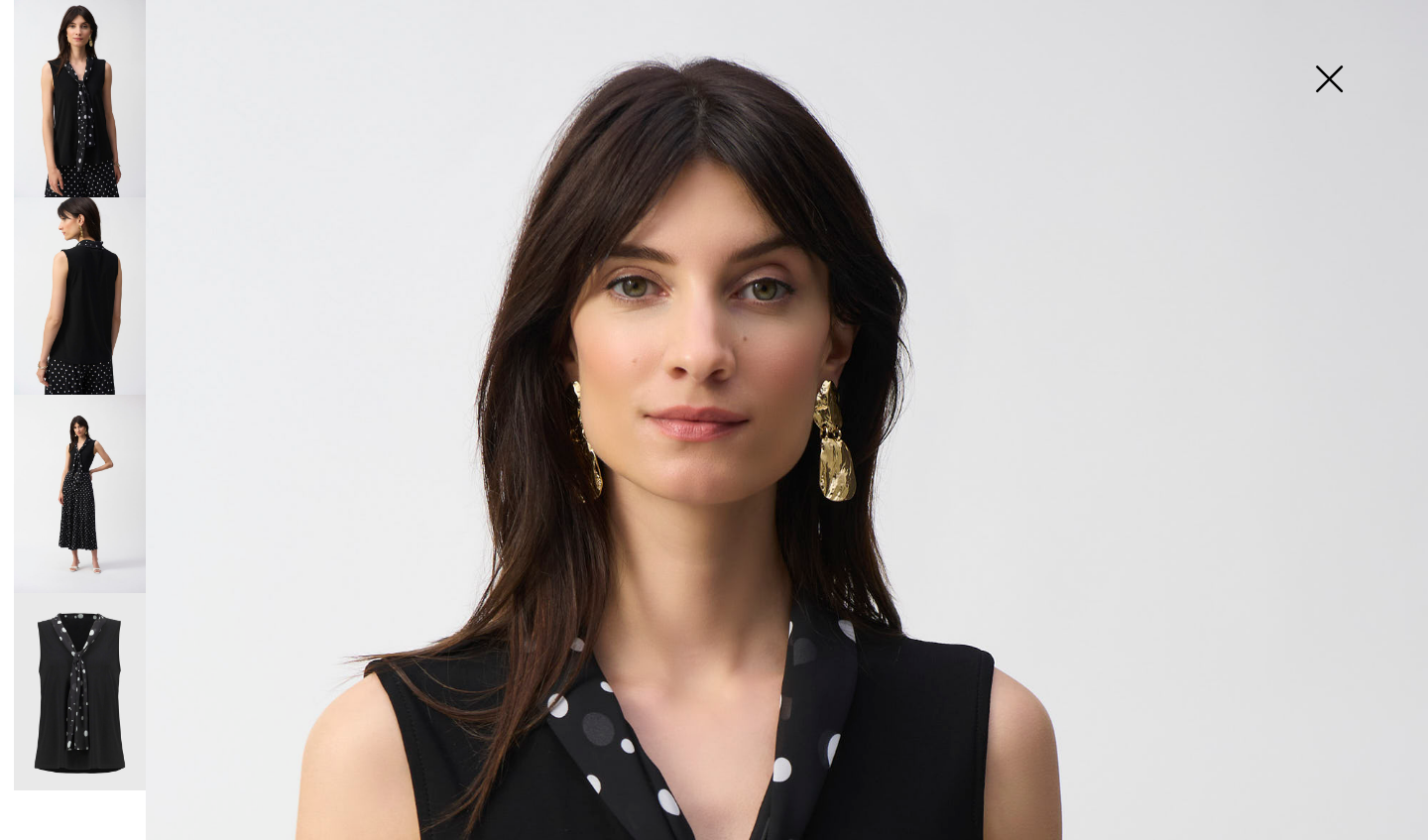 click at bounding box center (1329, 80) 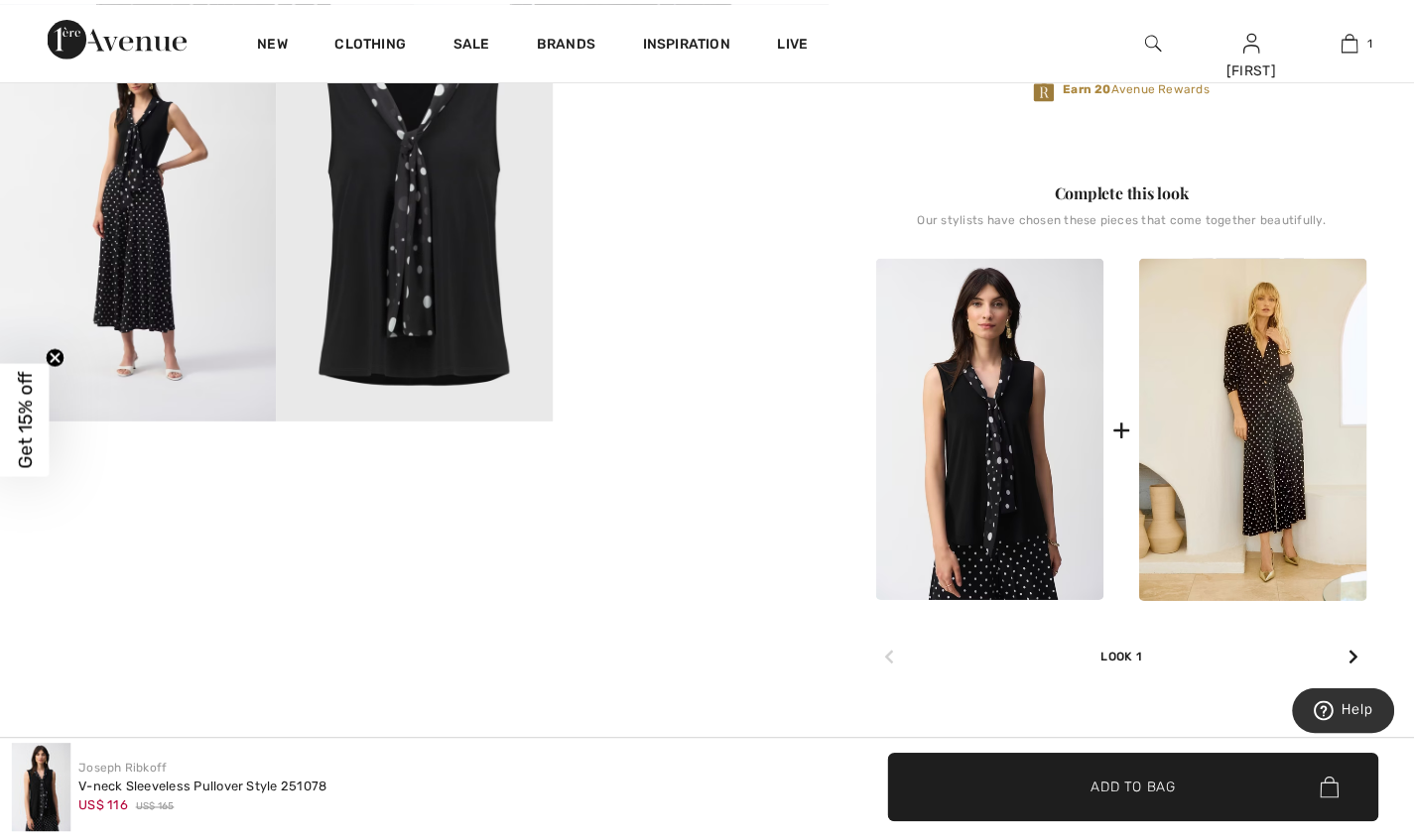 scroll, scrollTop: 820, scrollLeft: 0, axis: vertical 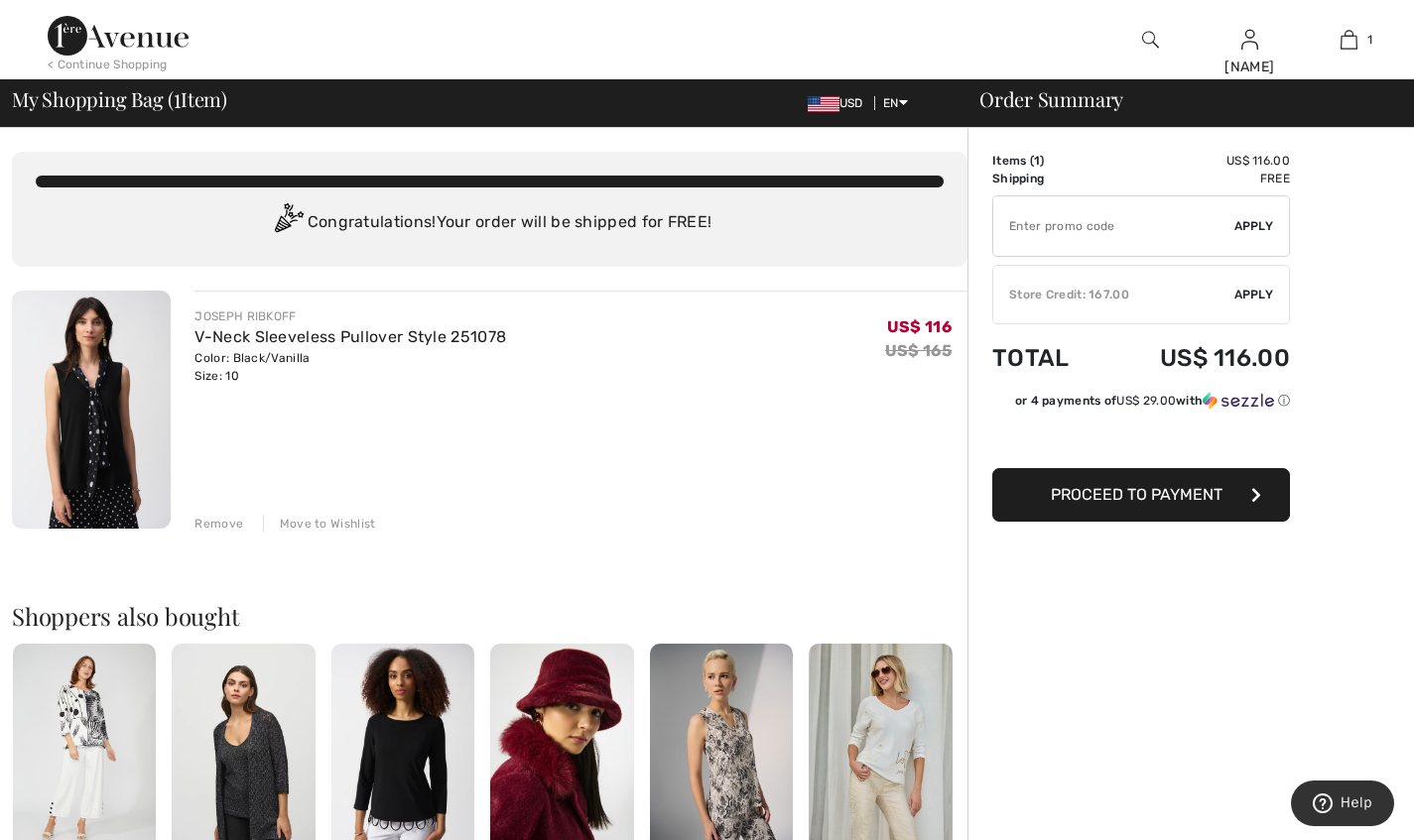 click at bounding box center [91, 410] 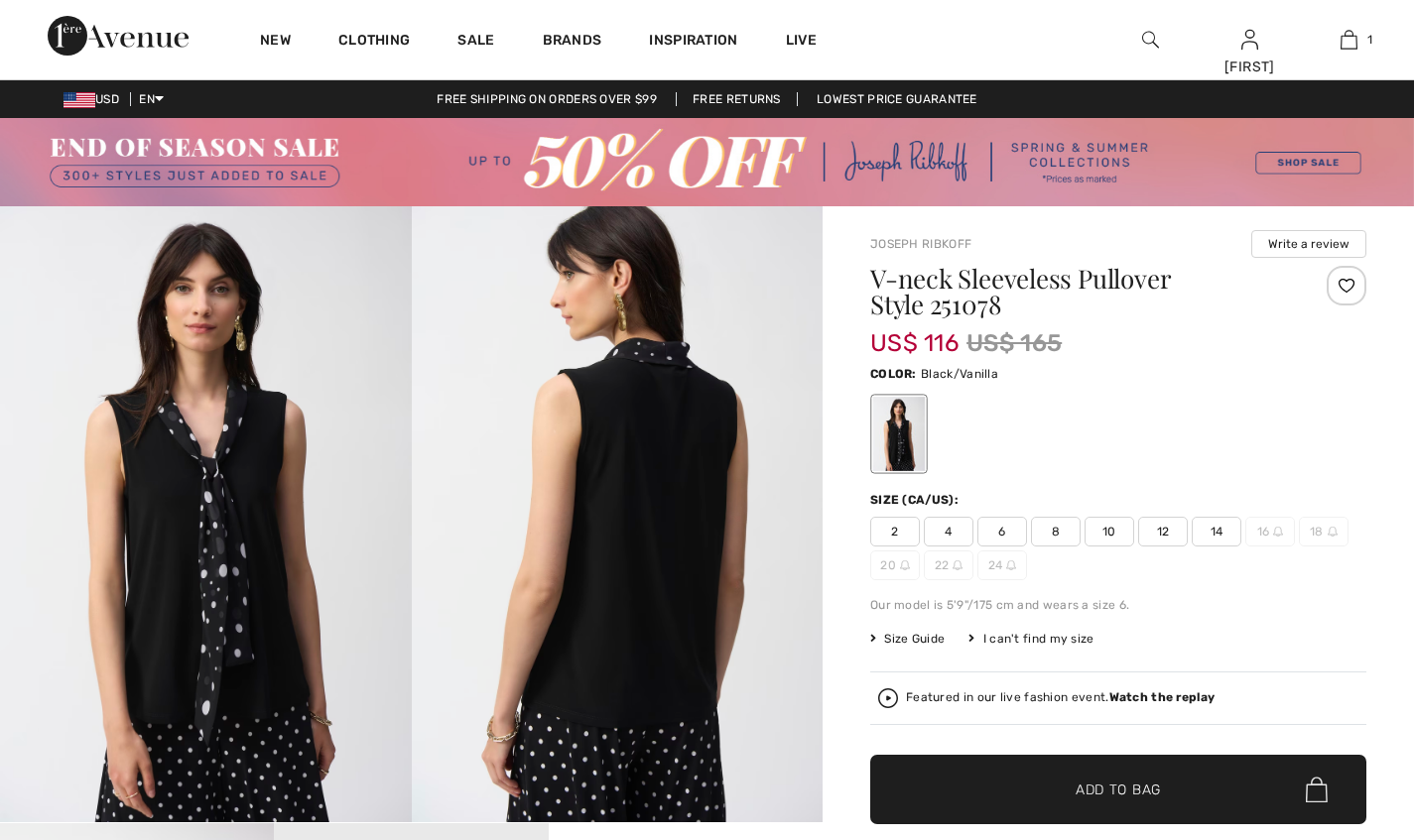 scroll, scrollTop: 0, scrollLeft: 0, axis: both 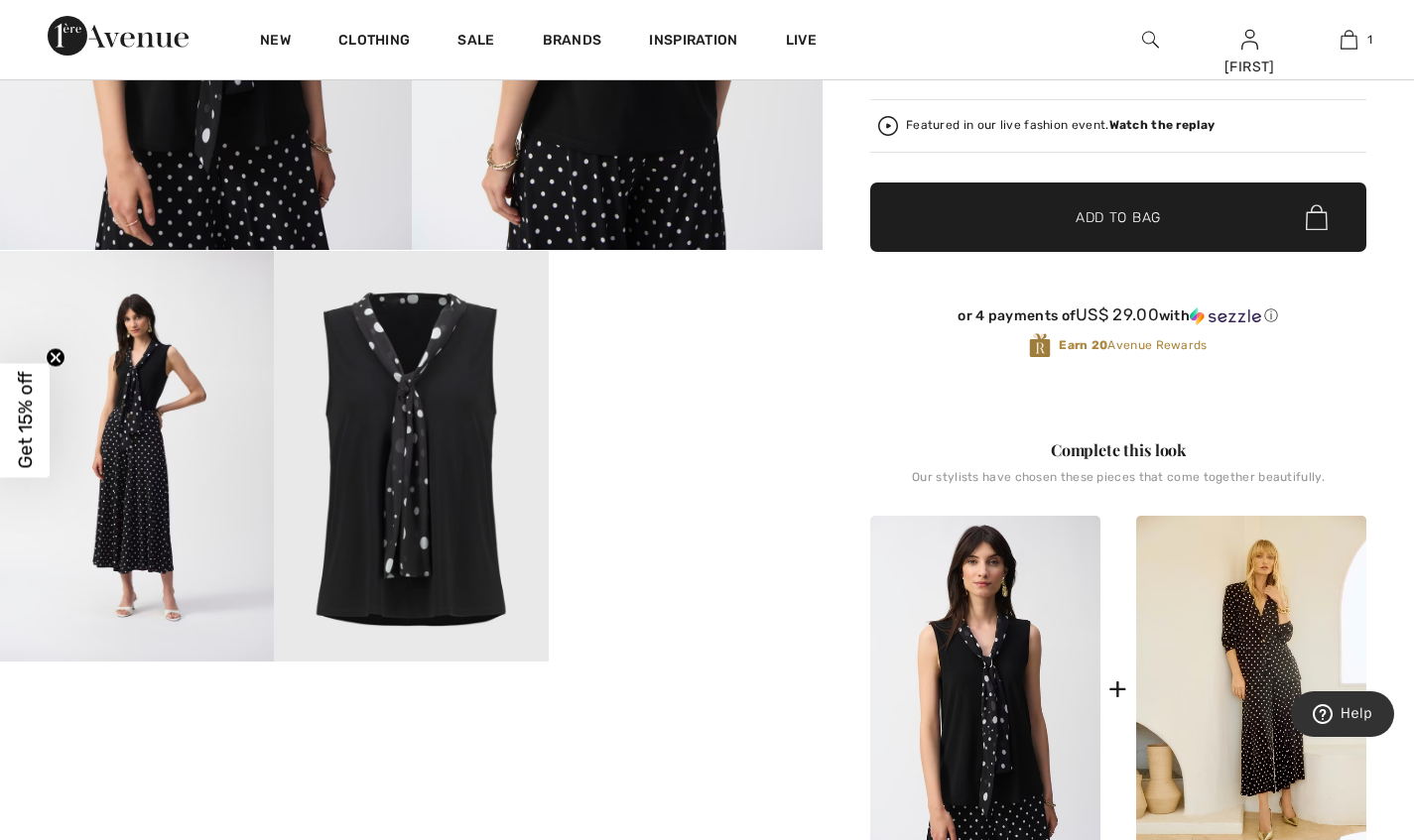 click on "Your browser does not support the video tag." at bounding box center [686, 319] 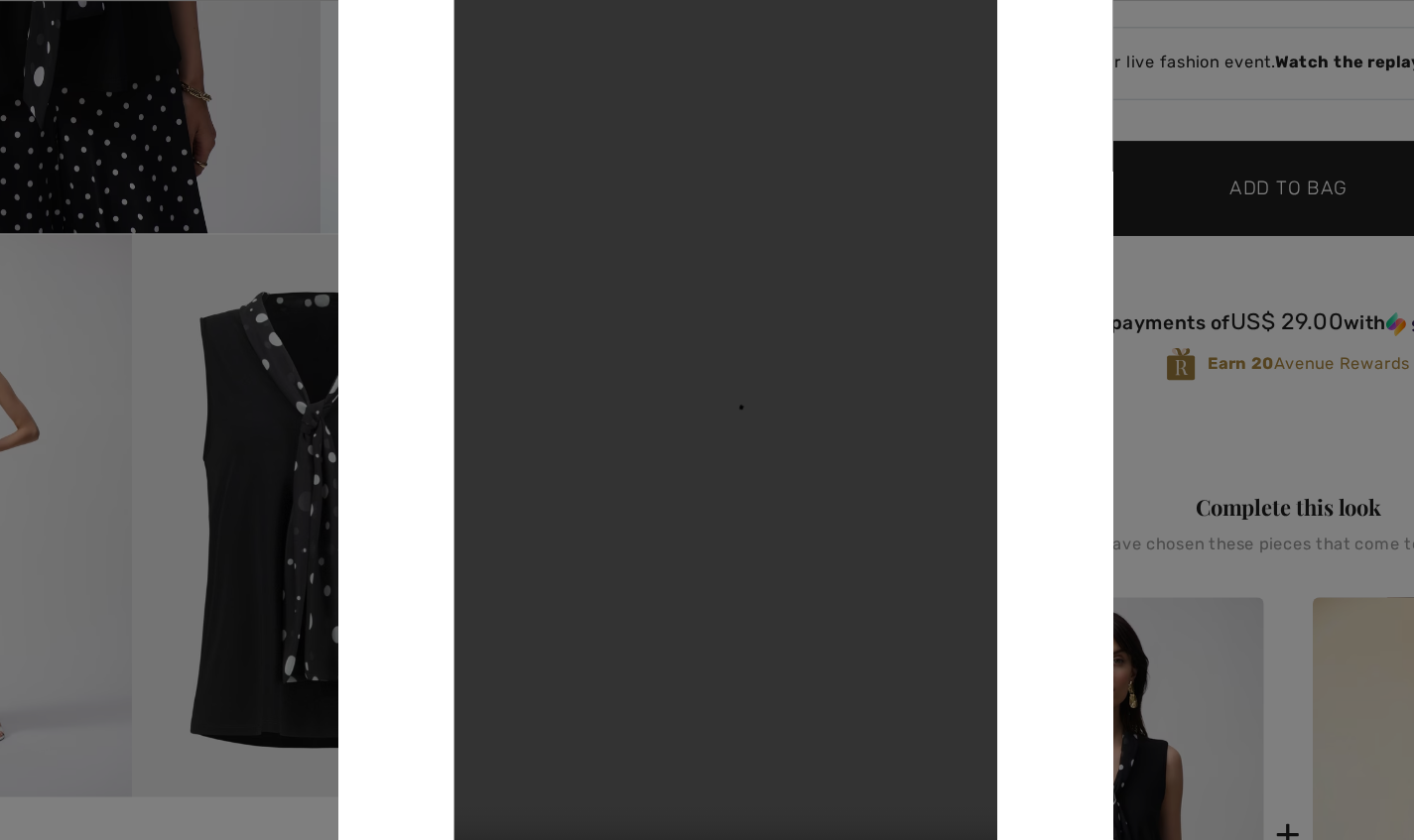 scroll, scrollTop: 549, scrollLeft: 0, axis: vertical 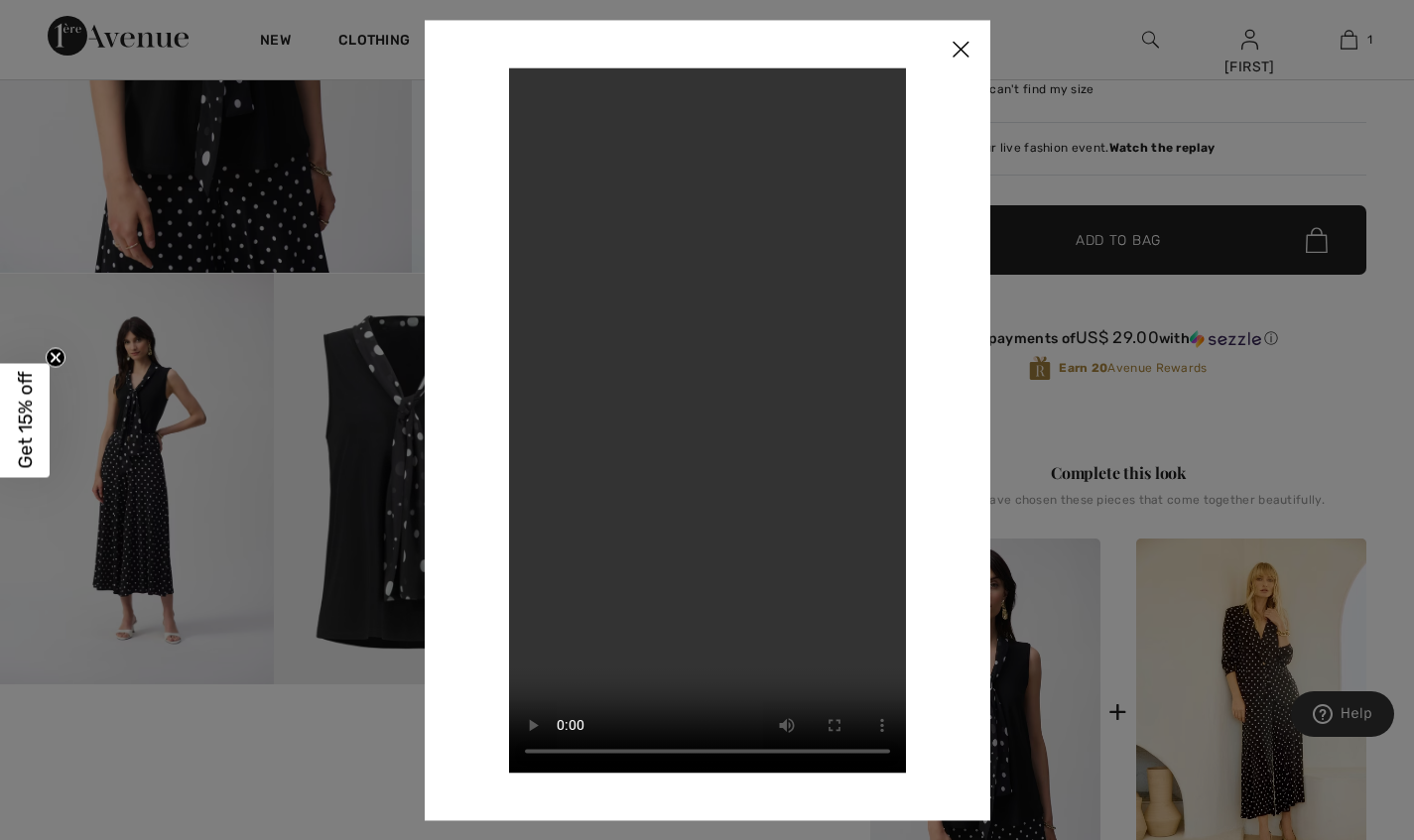 click at bounding box center (961, 51) 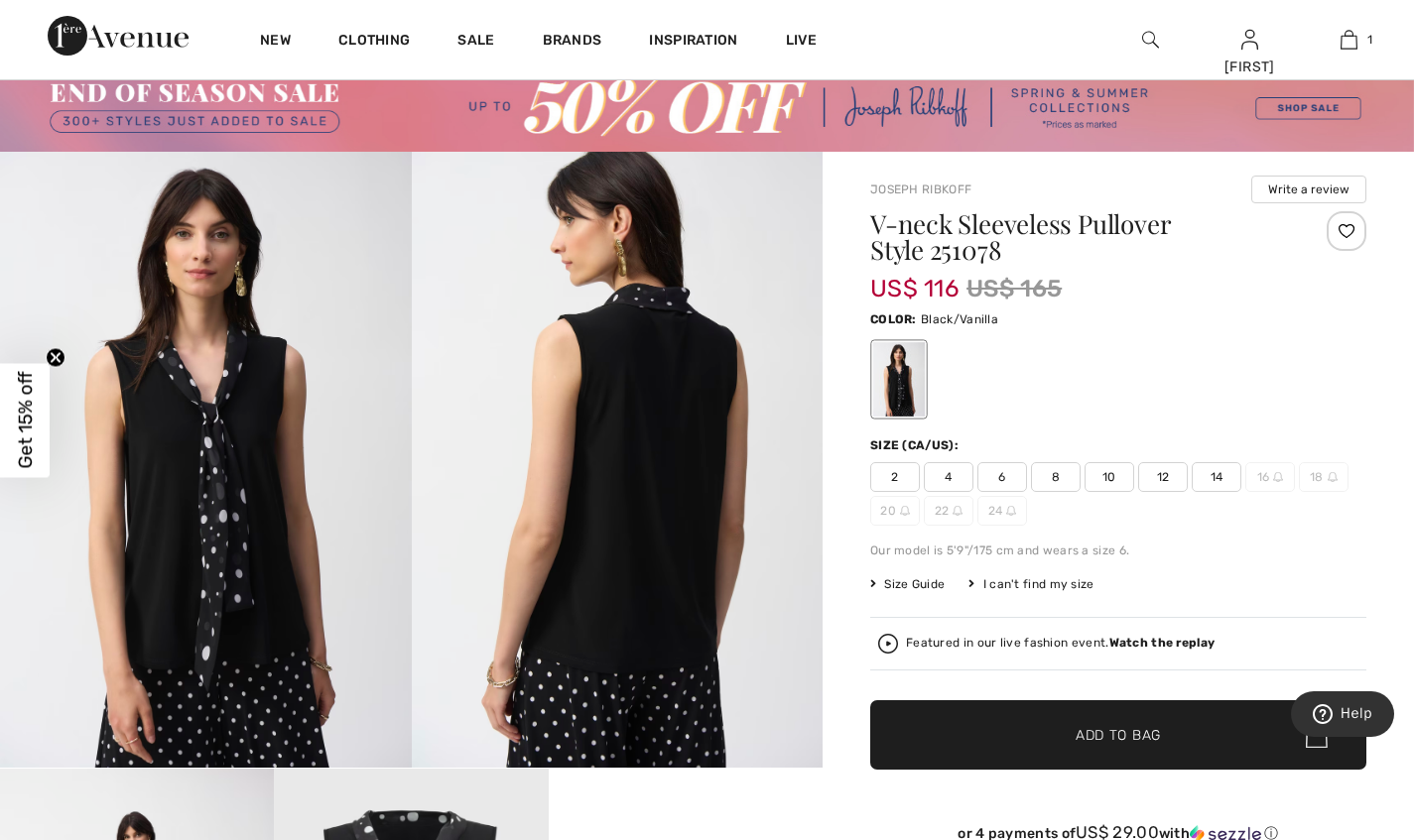 scroll, scrollTop: 71, scrollLeft: 0, axis: vertical 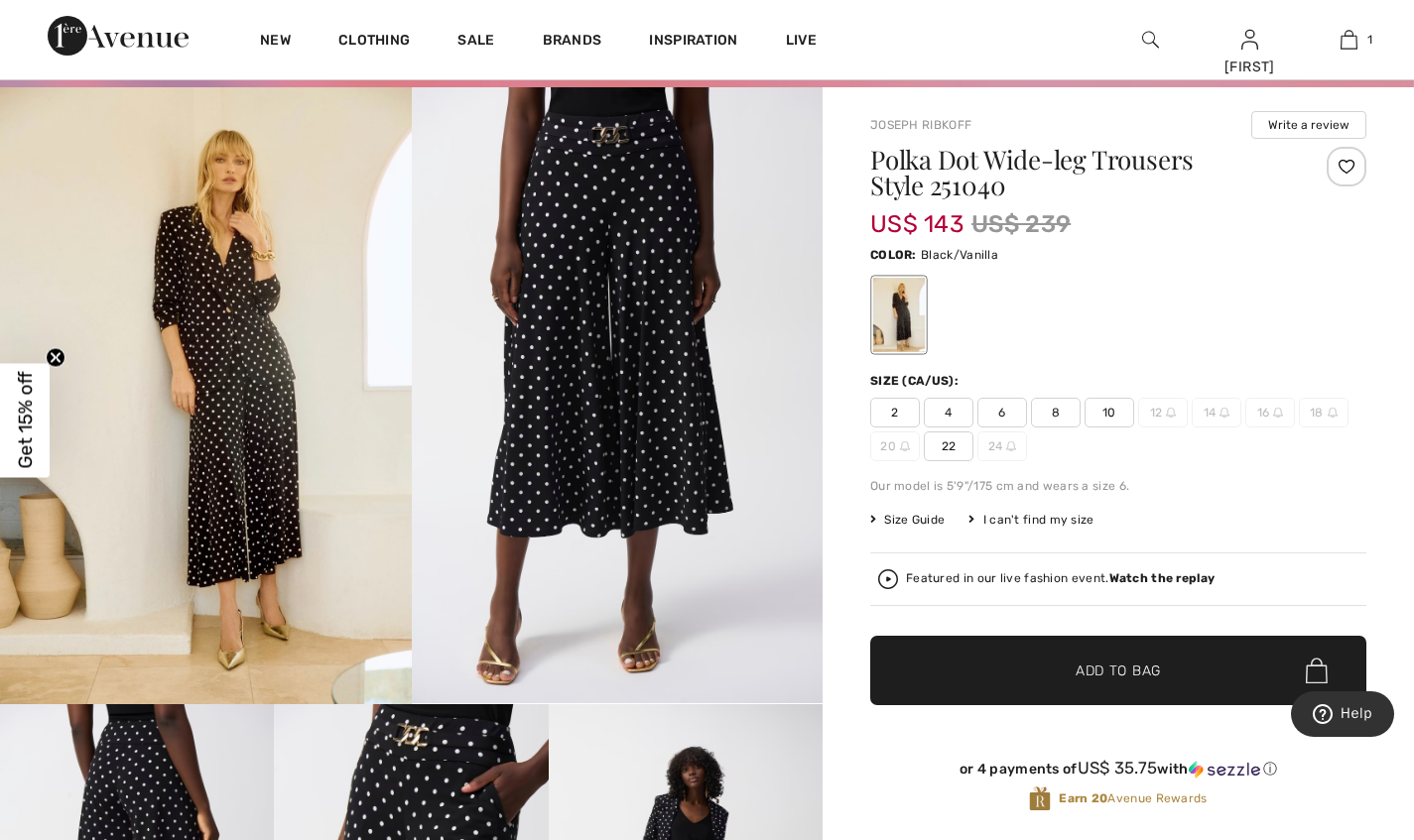 click on "10" at bounding box center [1109, 413] 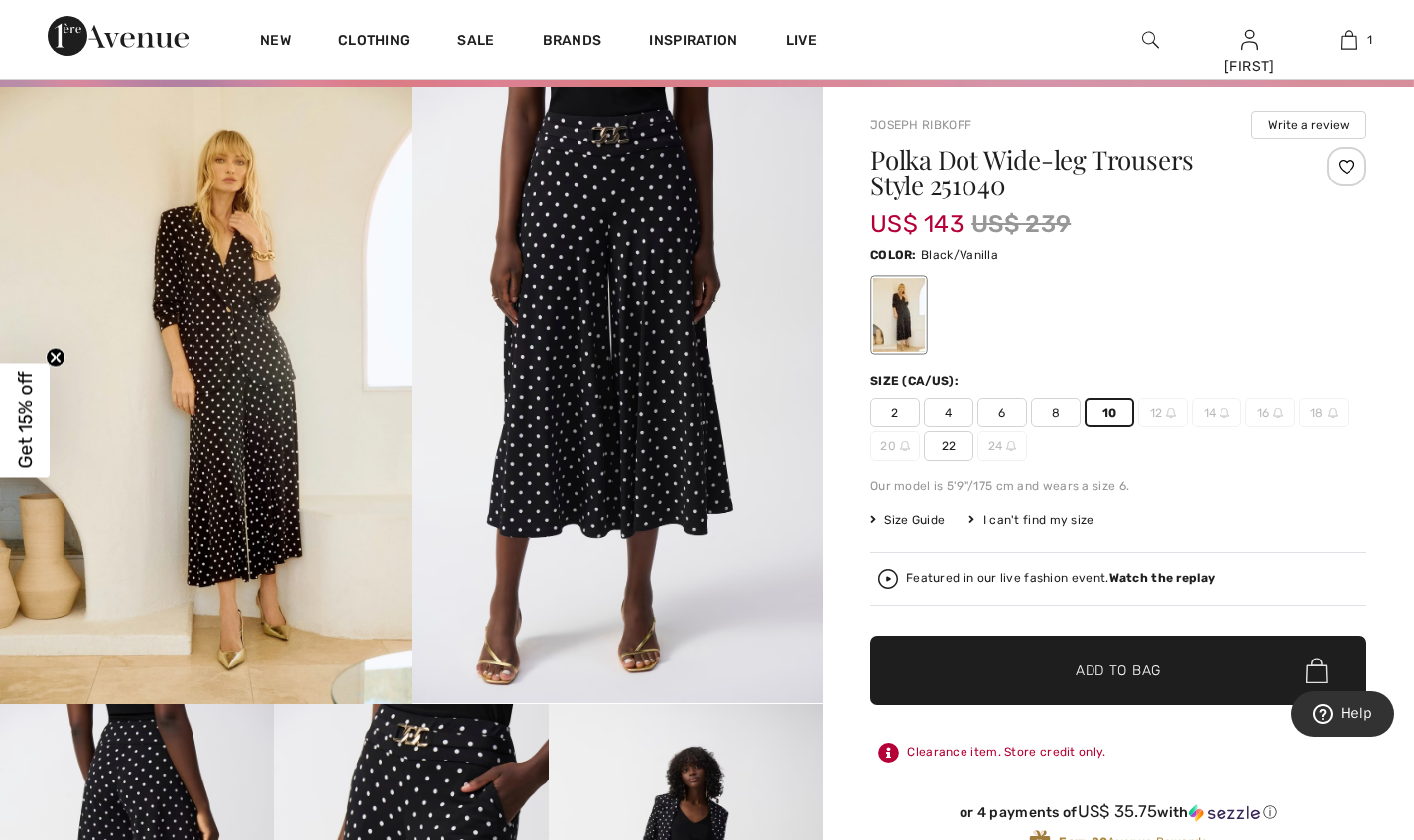 click on "Add to Bag" at bounding box center [1118, 670] 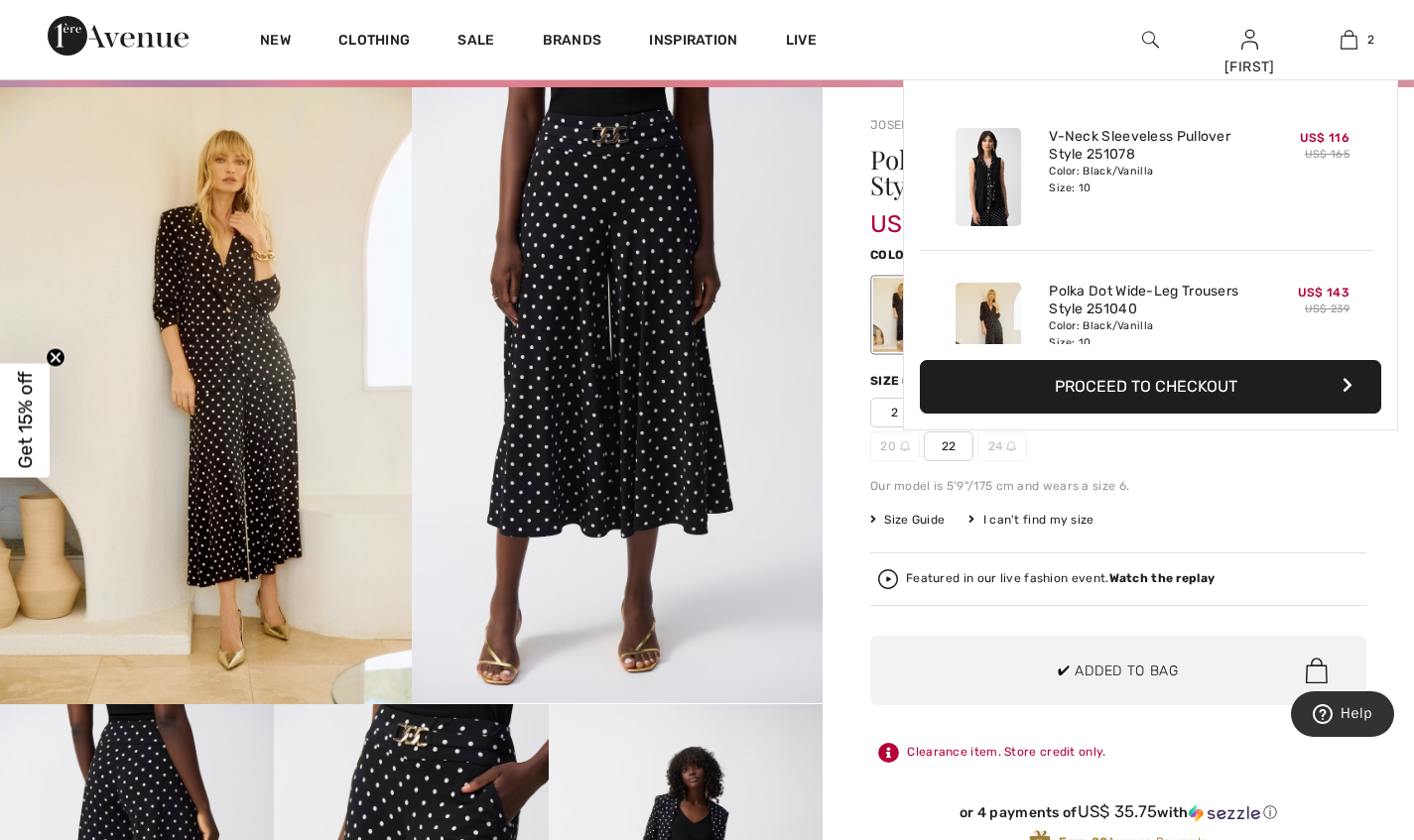 scroll, scrollTop: 61, scrollLeft: 0, axis: vertical 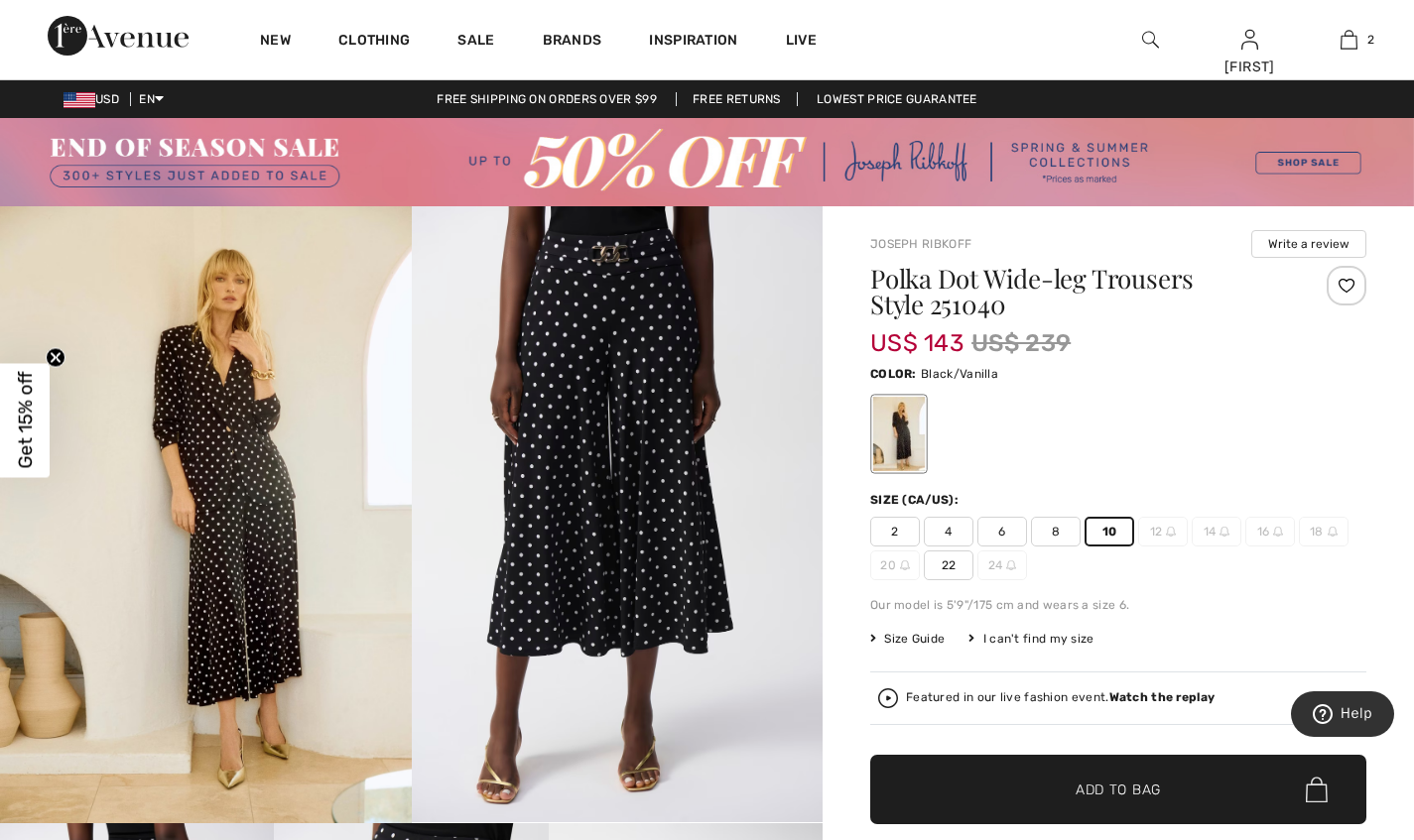 click at bounding box center (1349, 40) 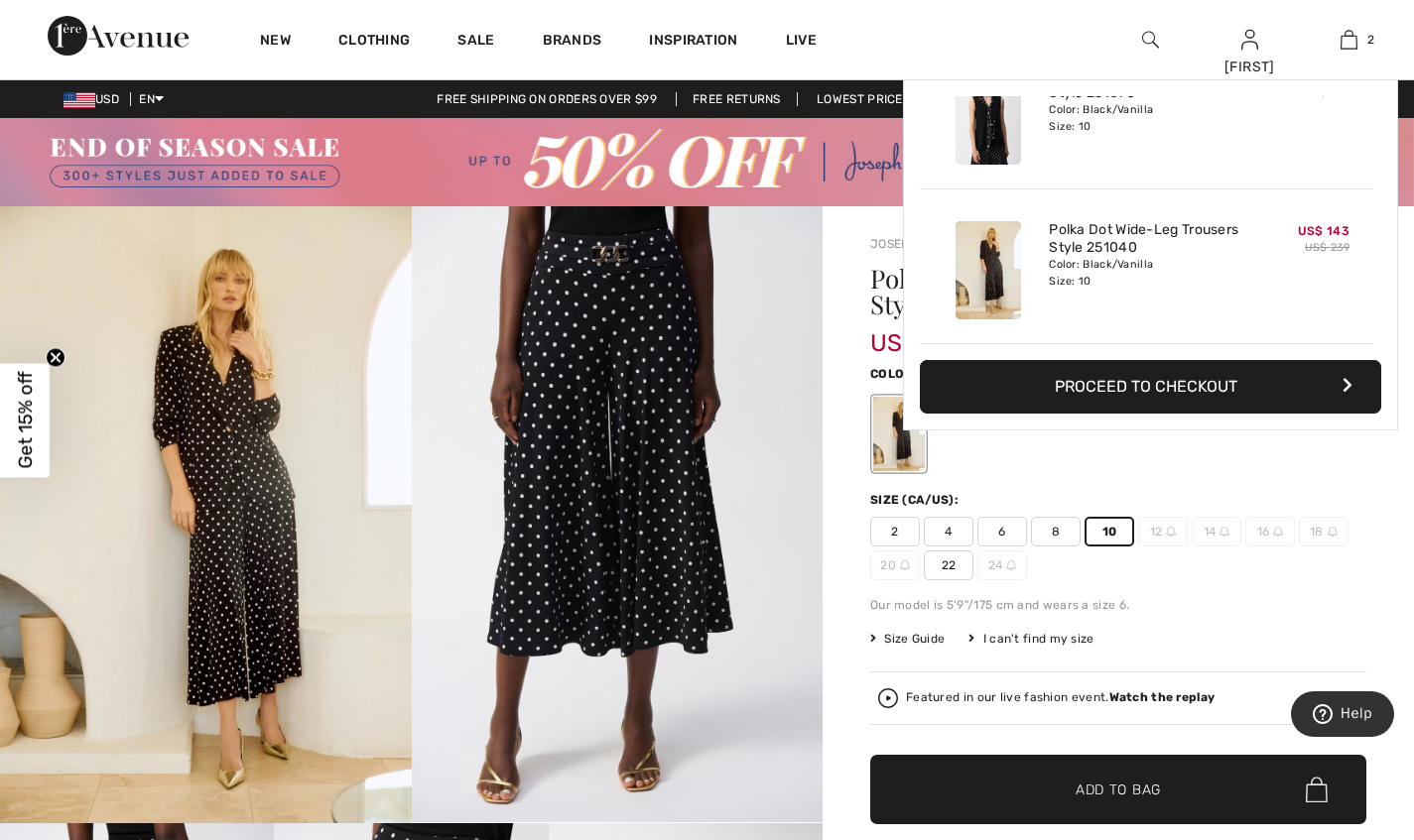 click on "Proceed to Checkout" at bounding box center (1150, 387) 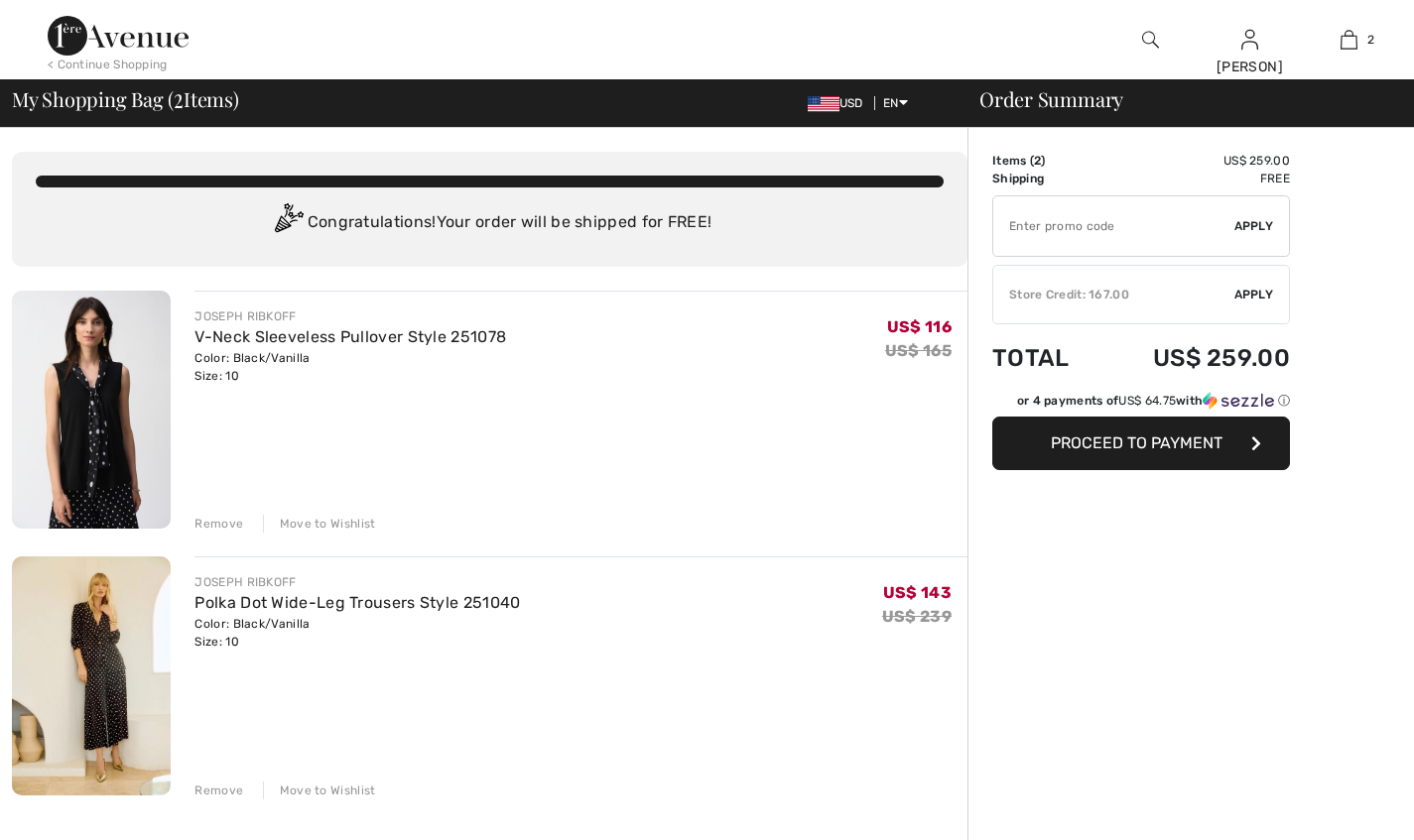 scroll, scrollTop: 0, scrollLeft: 0, axis: both 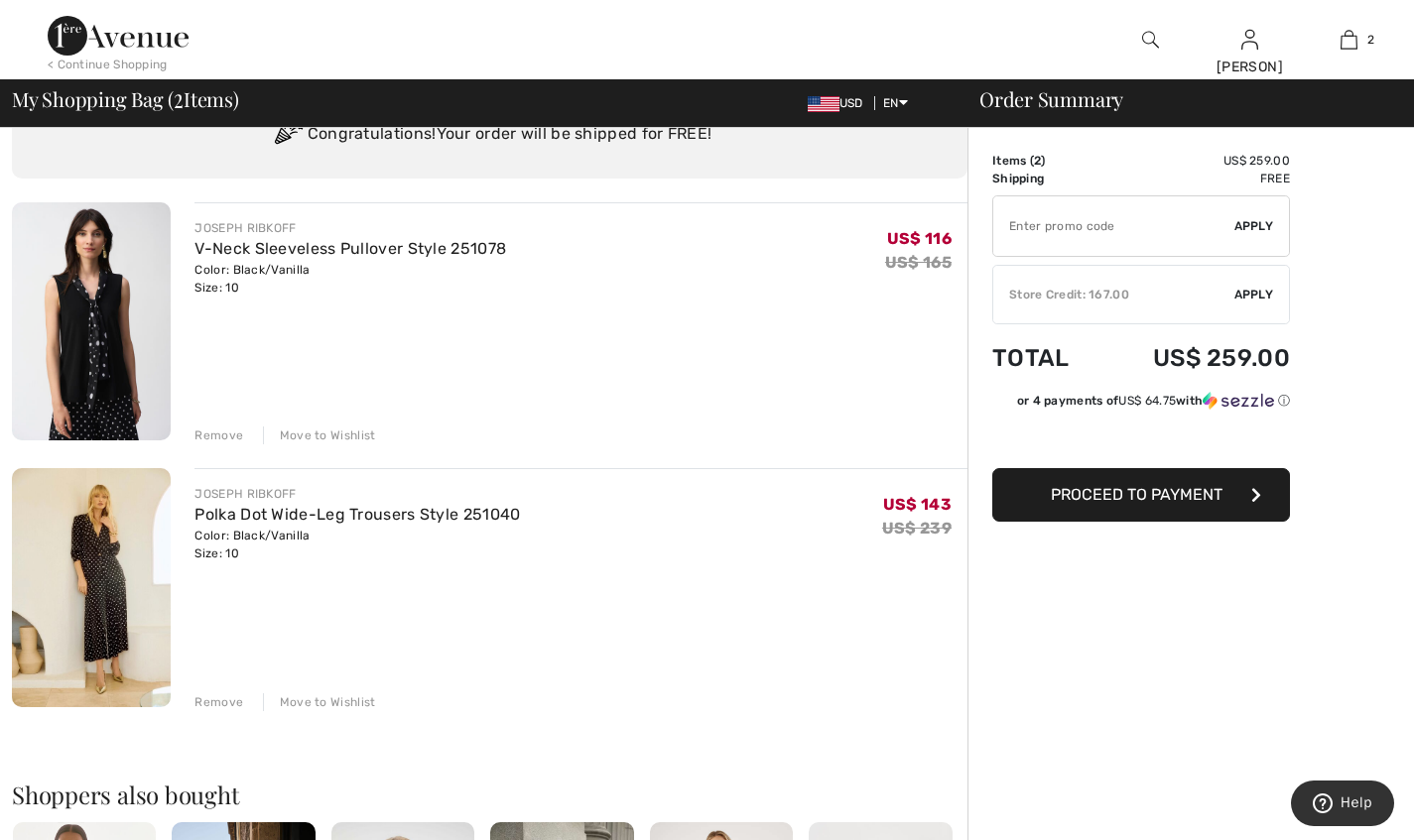 click at bounding box center [1150, 40] 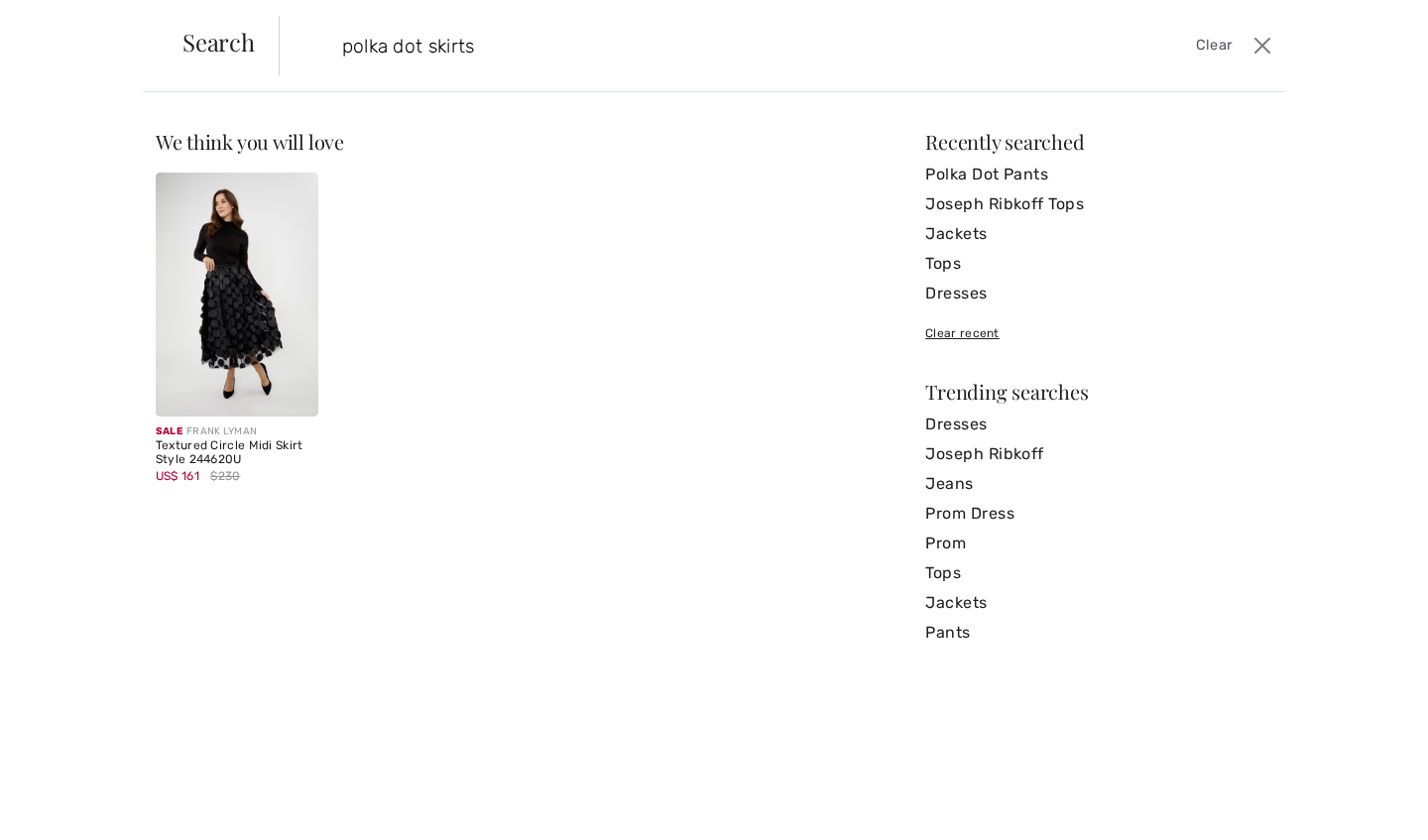 type on "polka dot skirts" 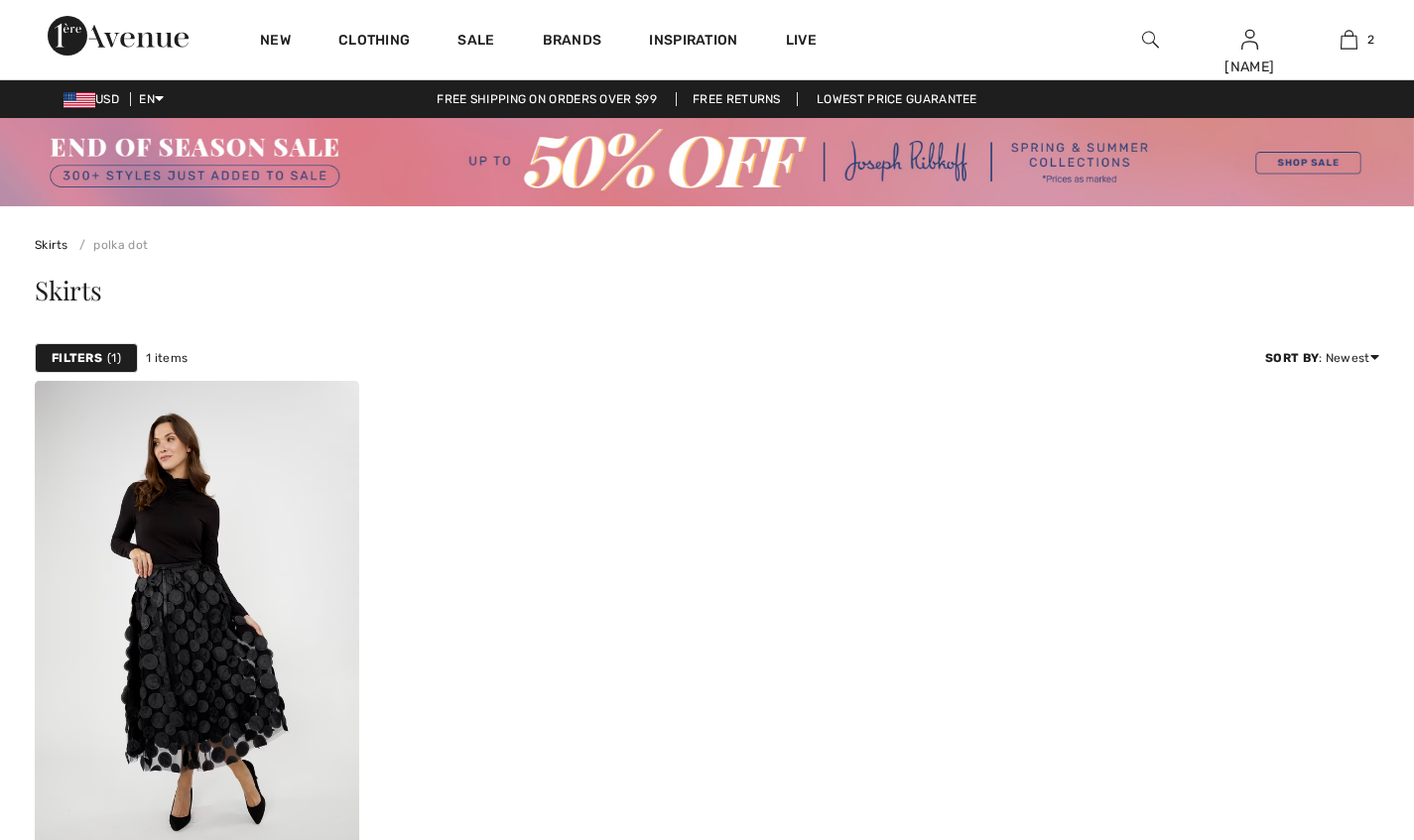 scroll, scrollTop: 0, scrollLeft: 0, axis: both 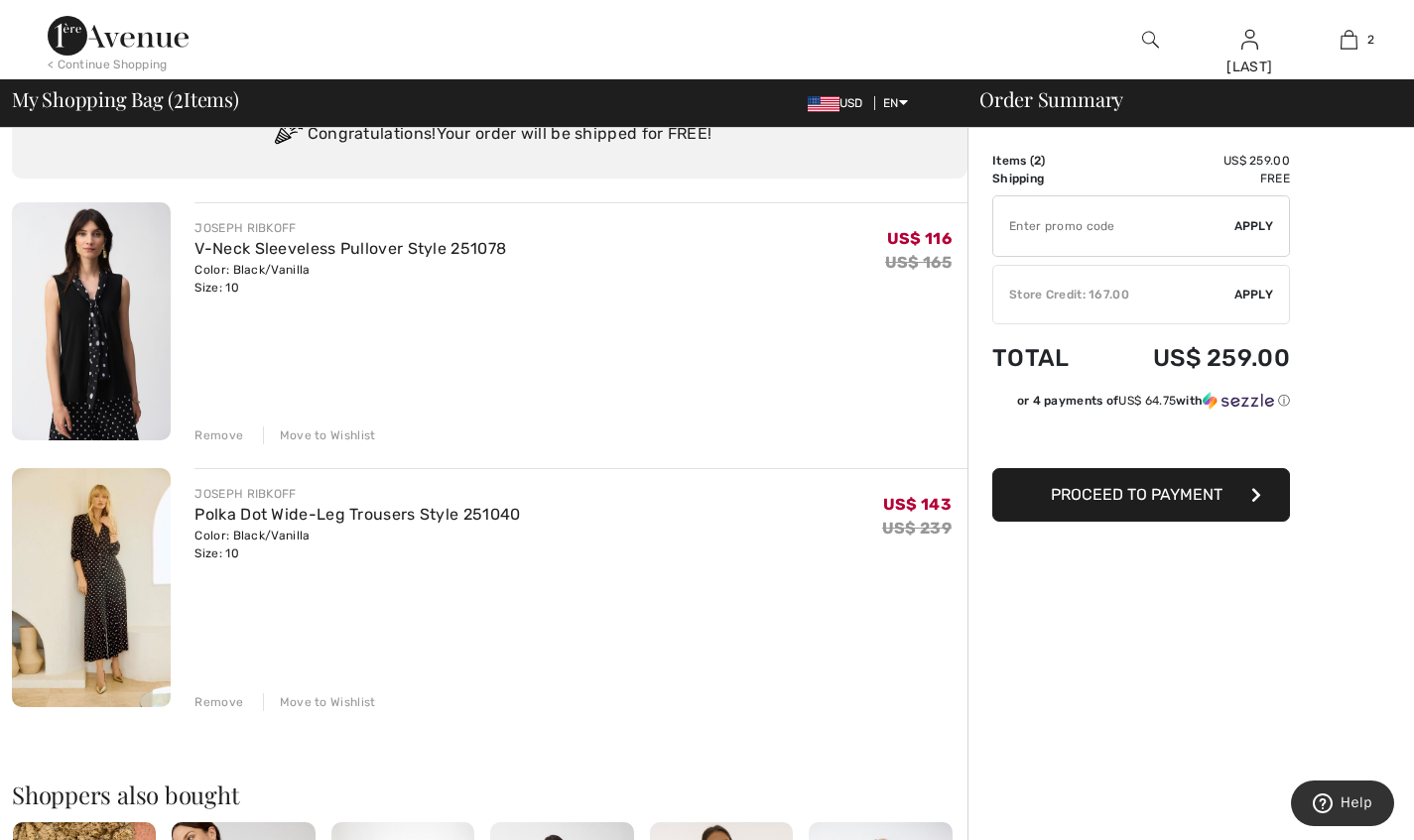 click at bounding box center [1150, 40] 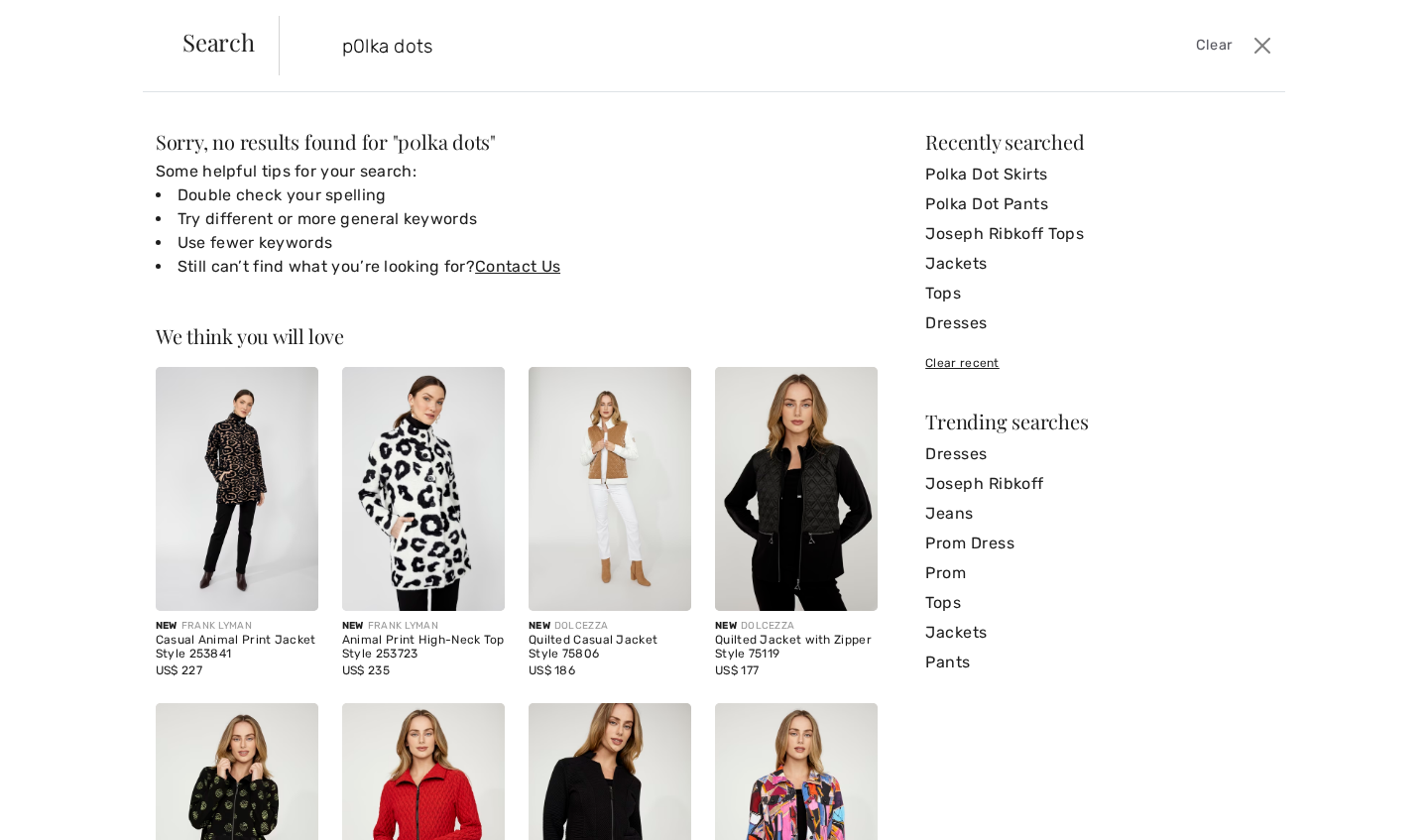 type on "p0lka dots" 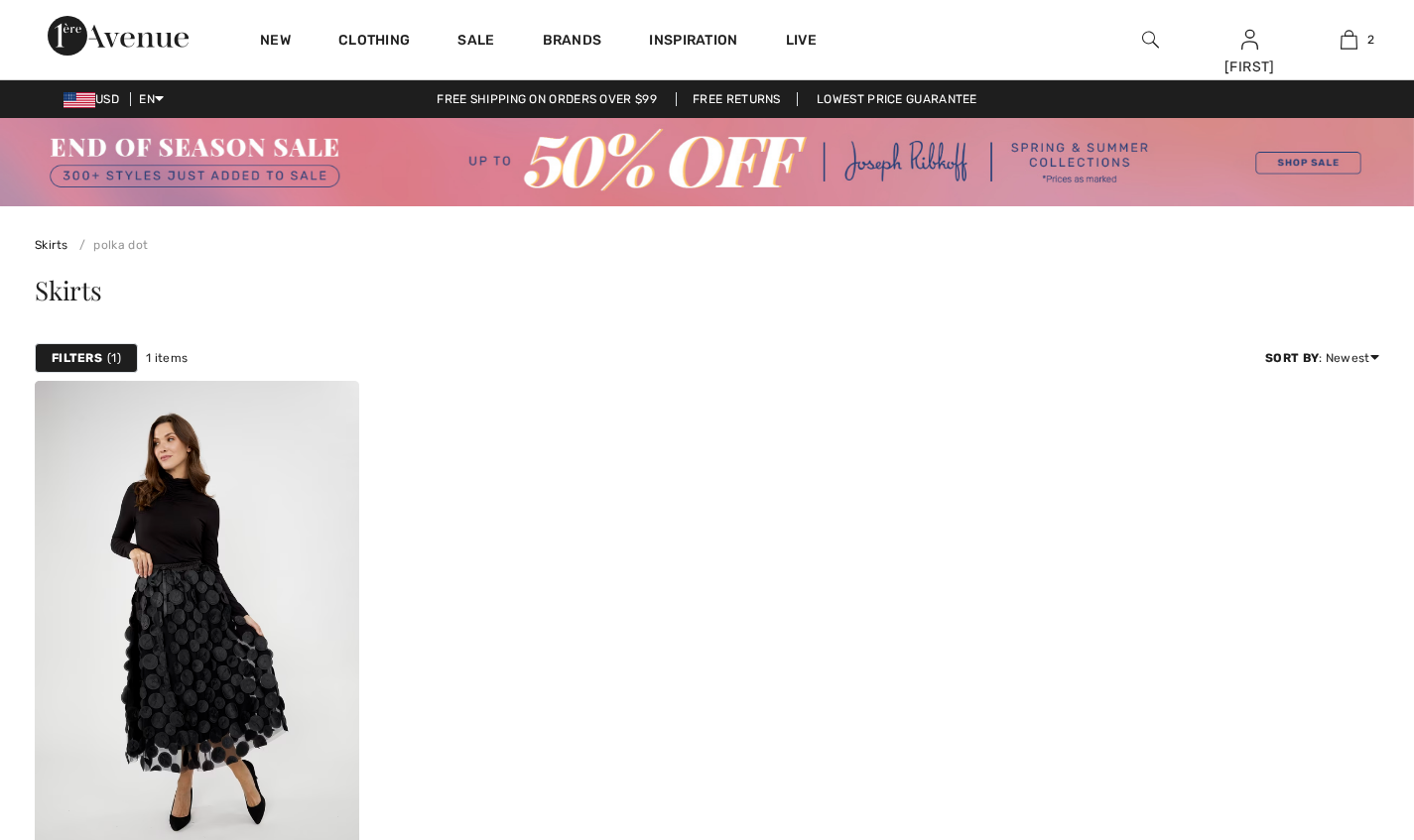 scroll, scrollTop: 0, scrollLeft: 0, axis: both 